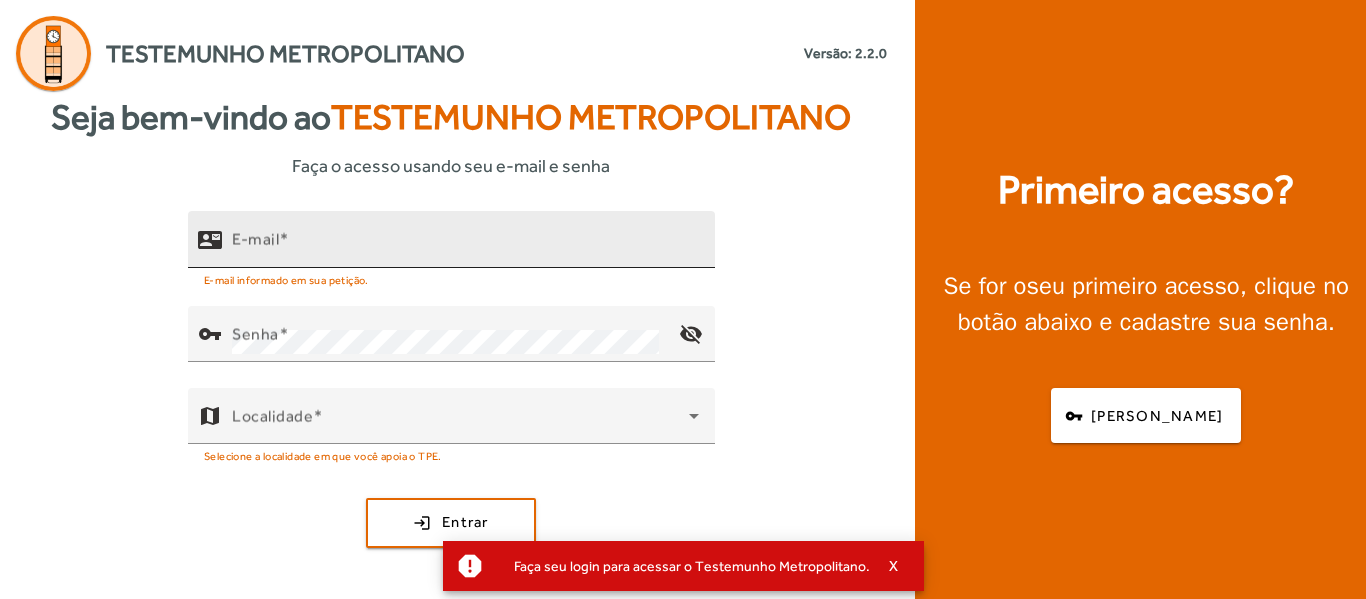 scroll, scrollTop: 0, scrollLeft: 0, axis: both 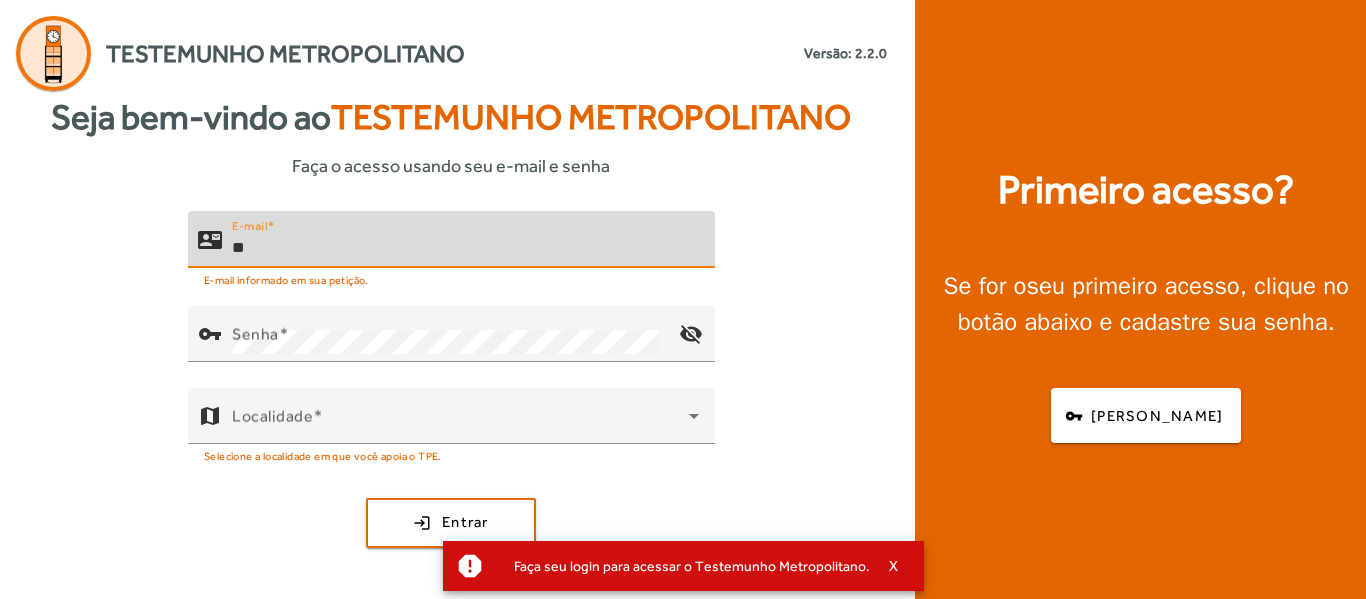 type on "*" 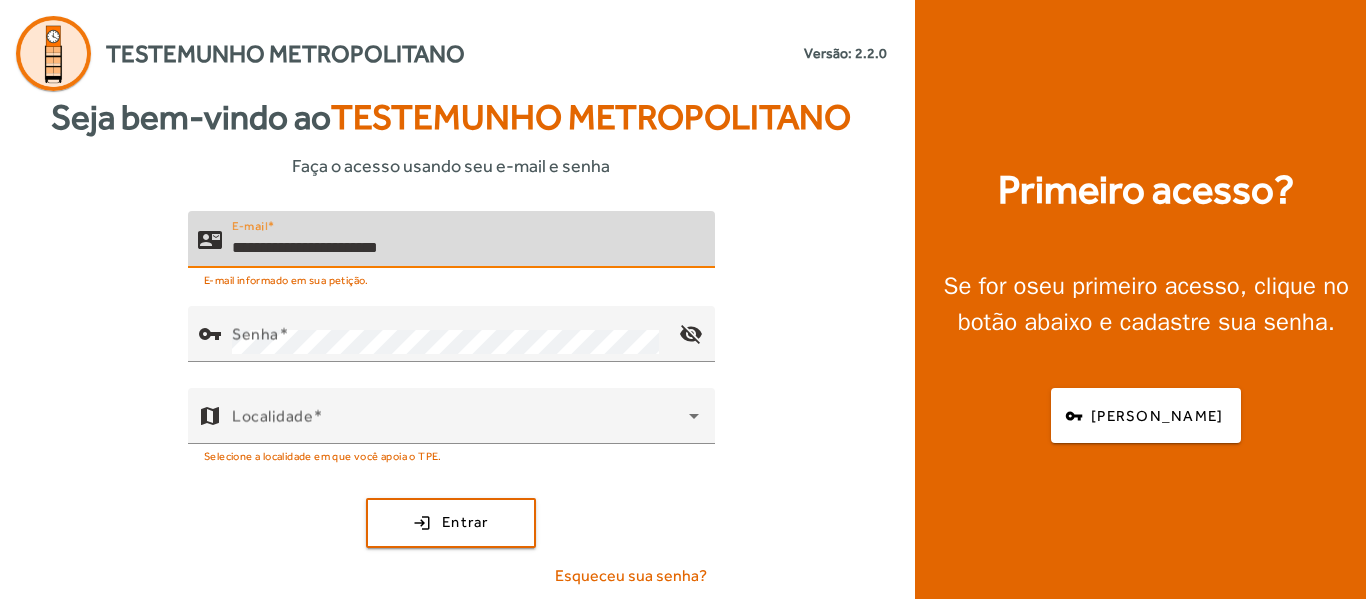 type on "**********" 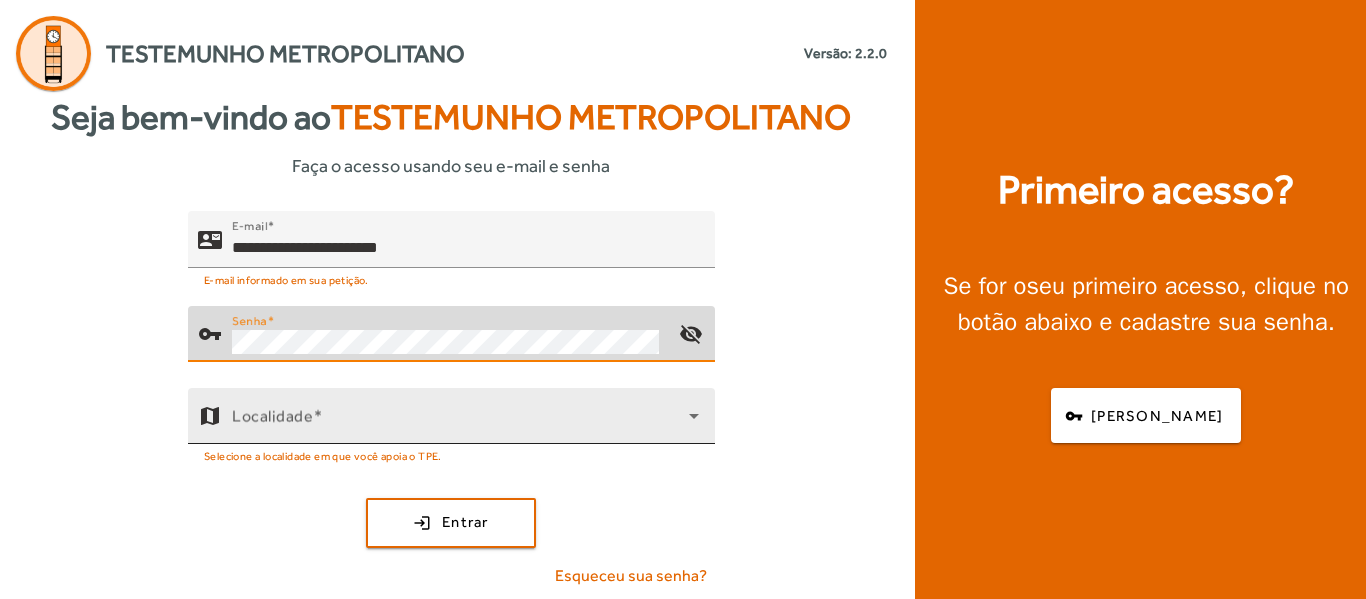 click on "Localidade" 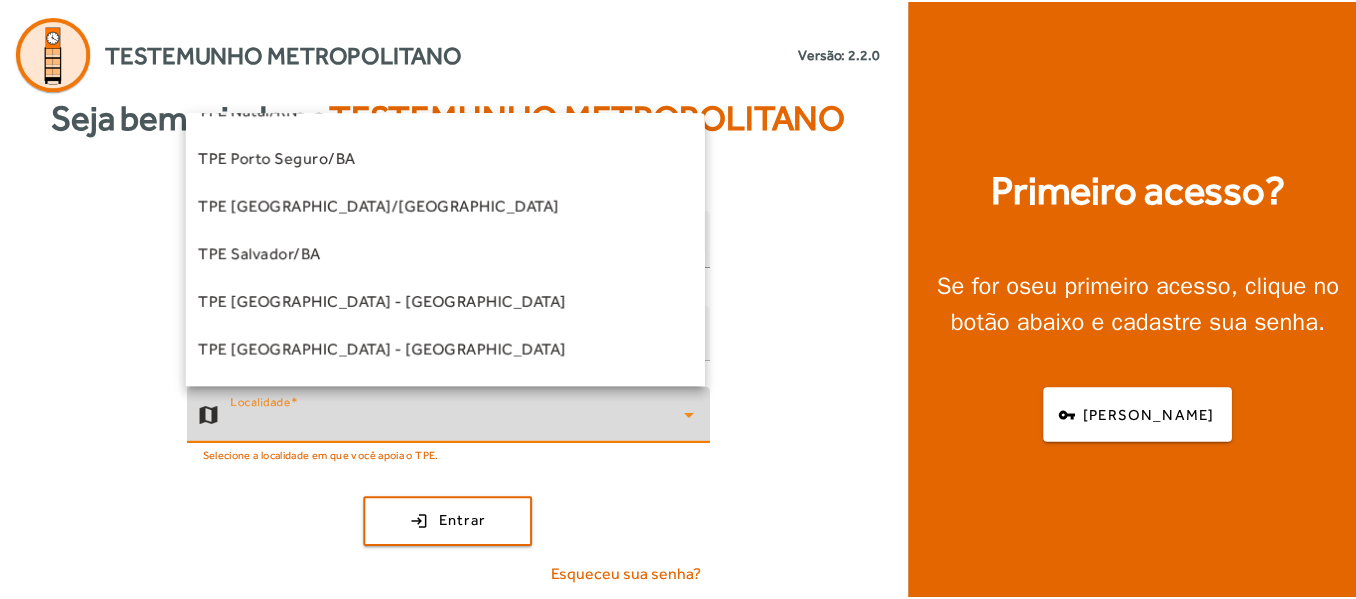 scroll, scrollTop: 400, scrollLeft: 0, axis: vertical 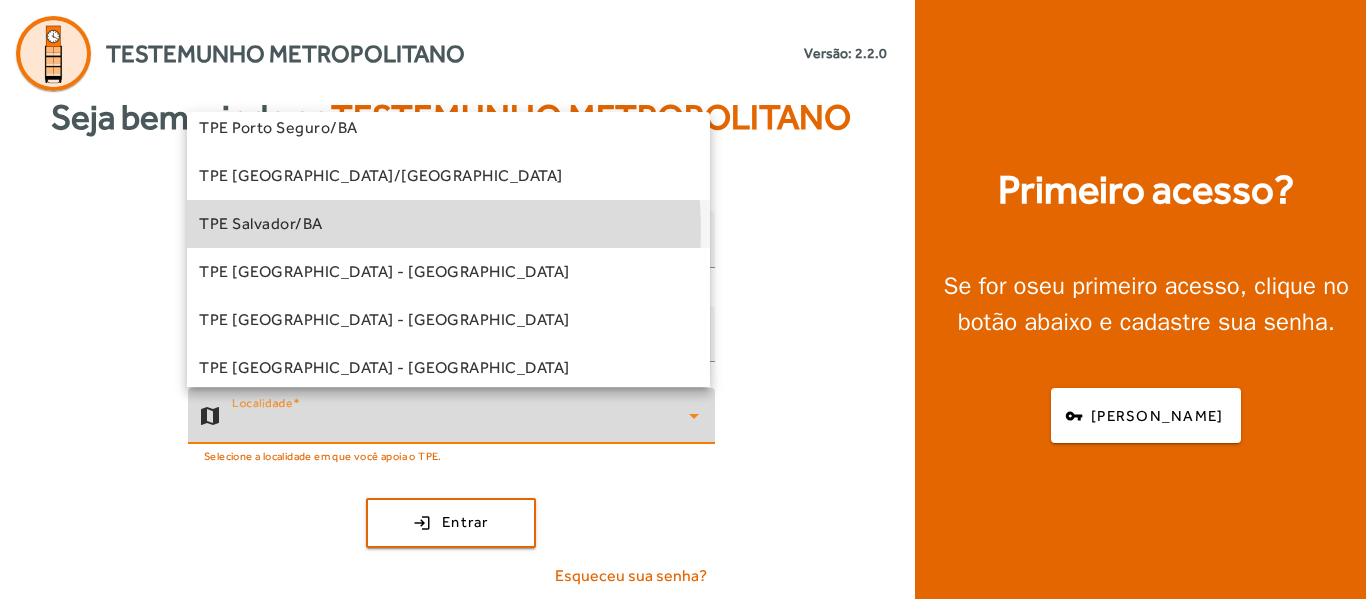 click on "TPE Salvador/BA" at bounding box center (261, 224) 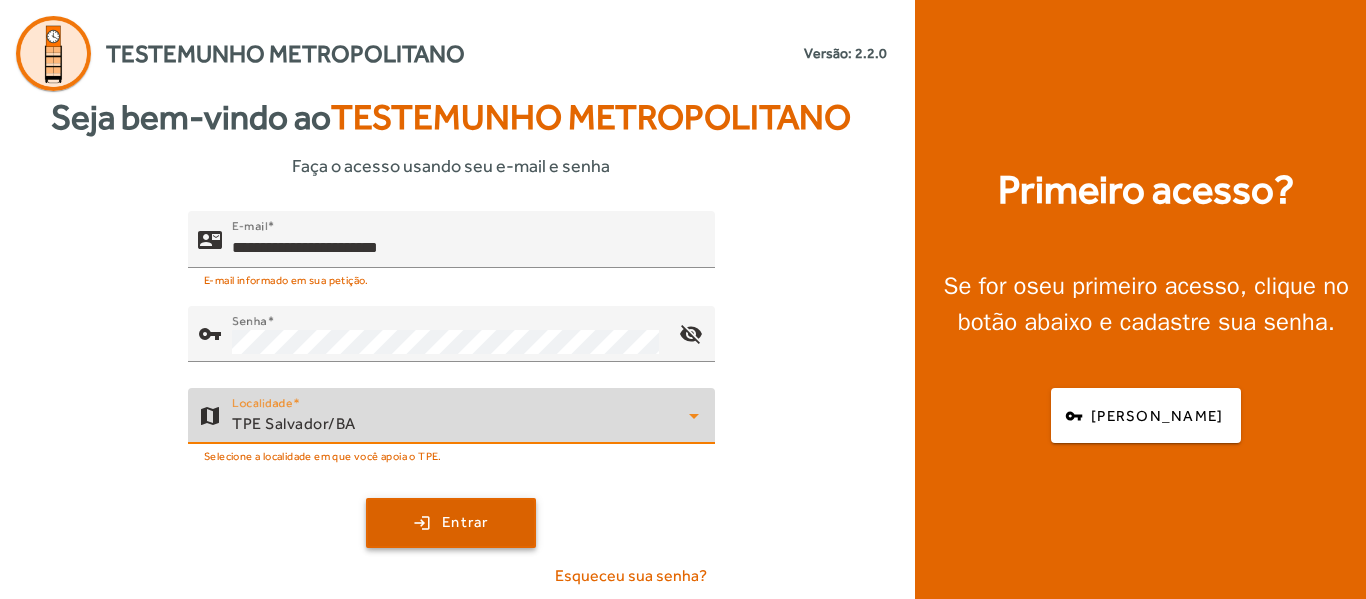click 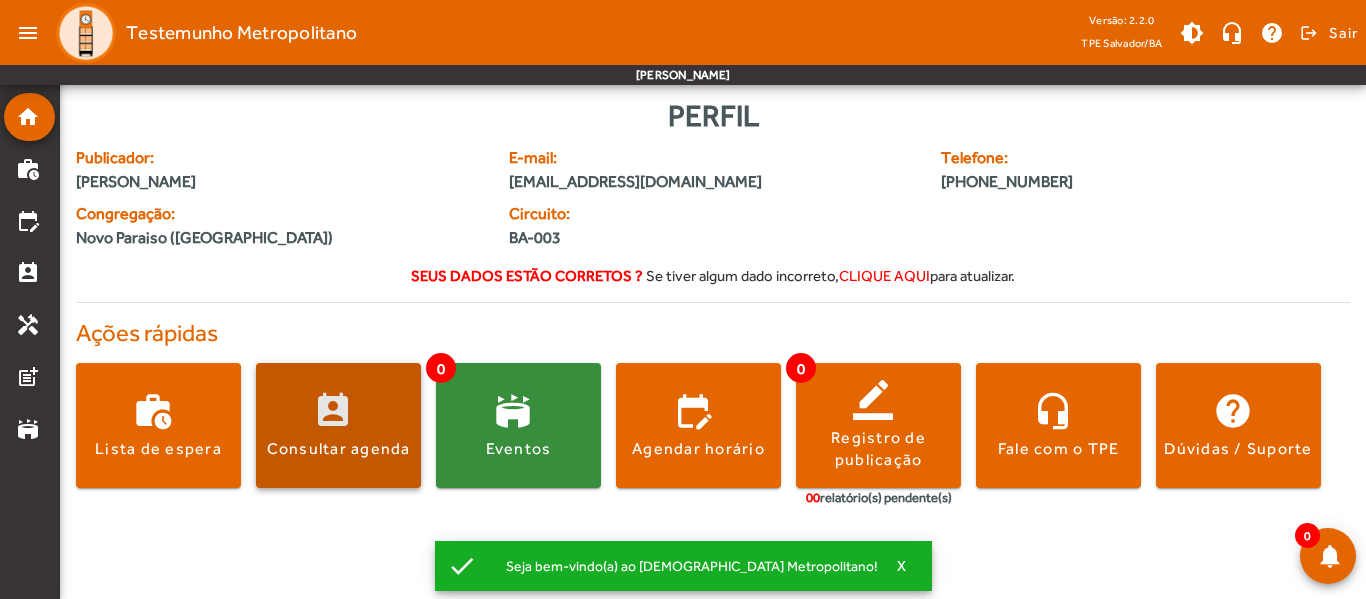 click on "Consultar agenda" 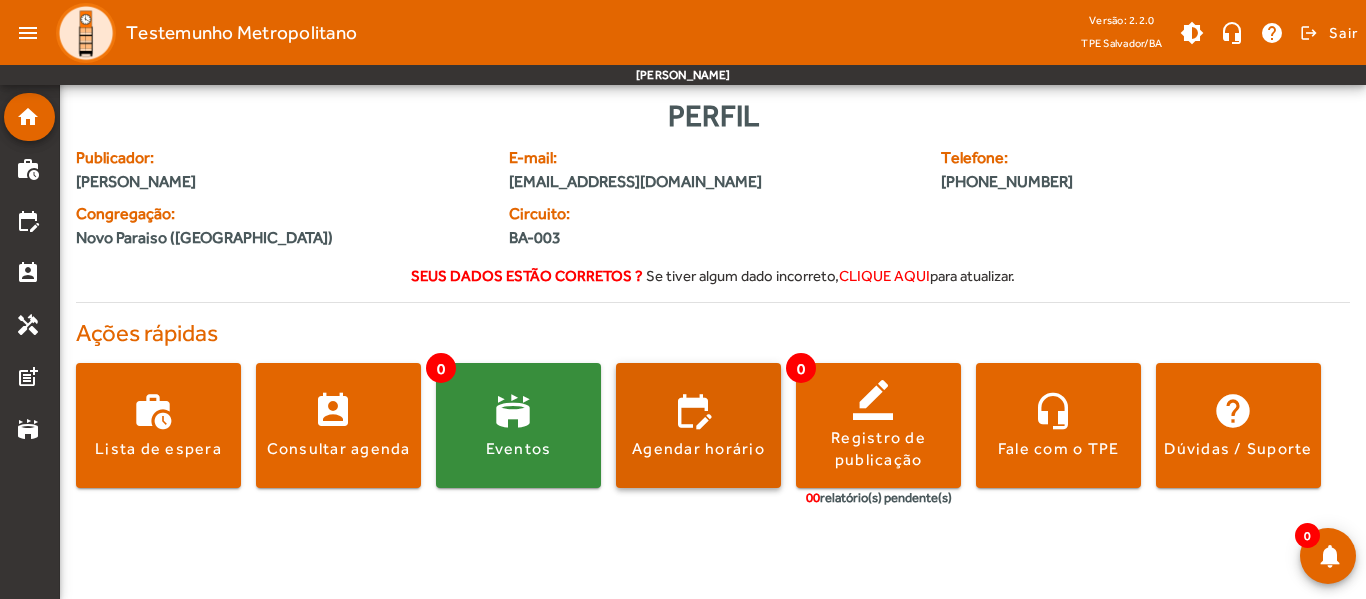 click on "Agendar horário" 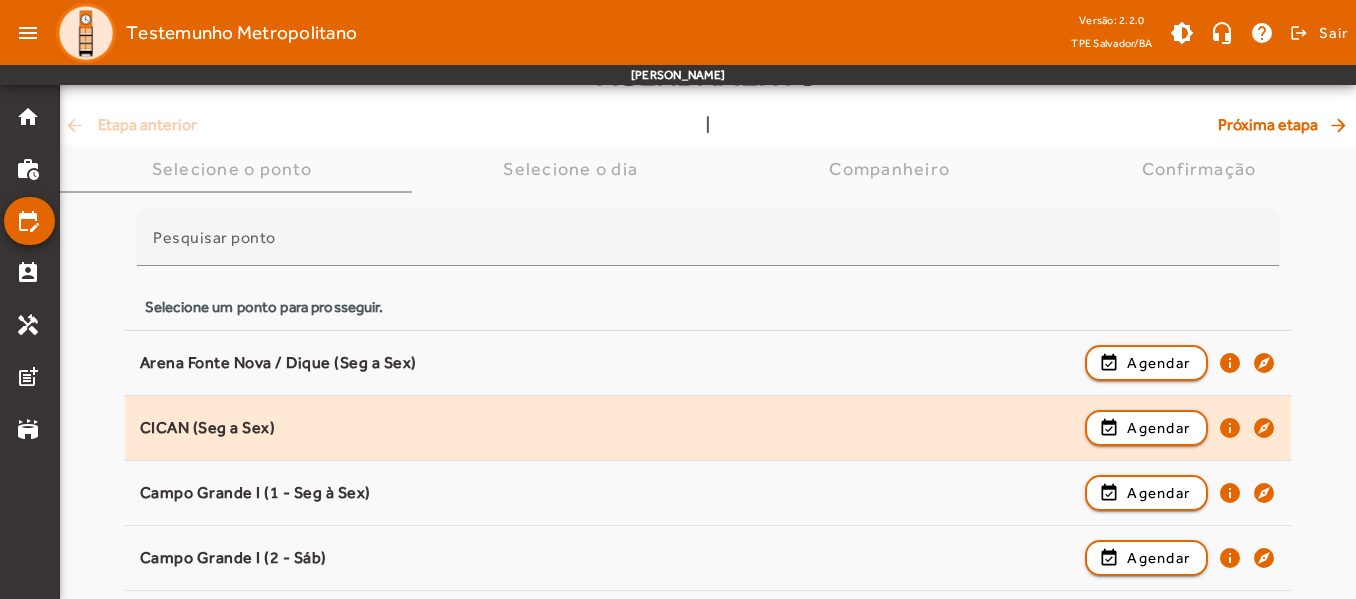 scroll, scrollTop: 100, scrollLeft: 0, axis: vertical 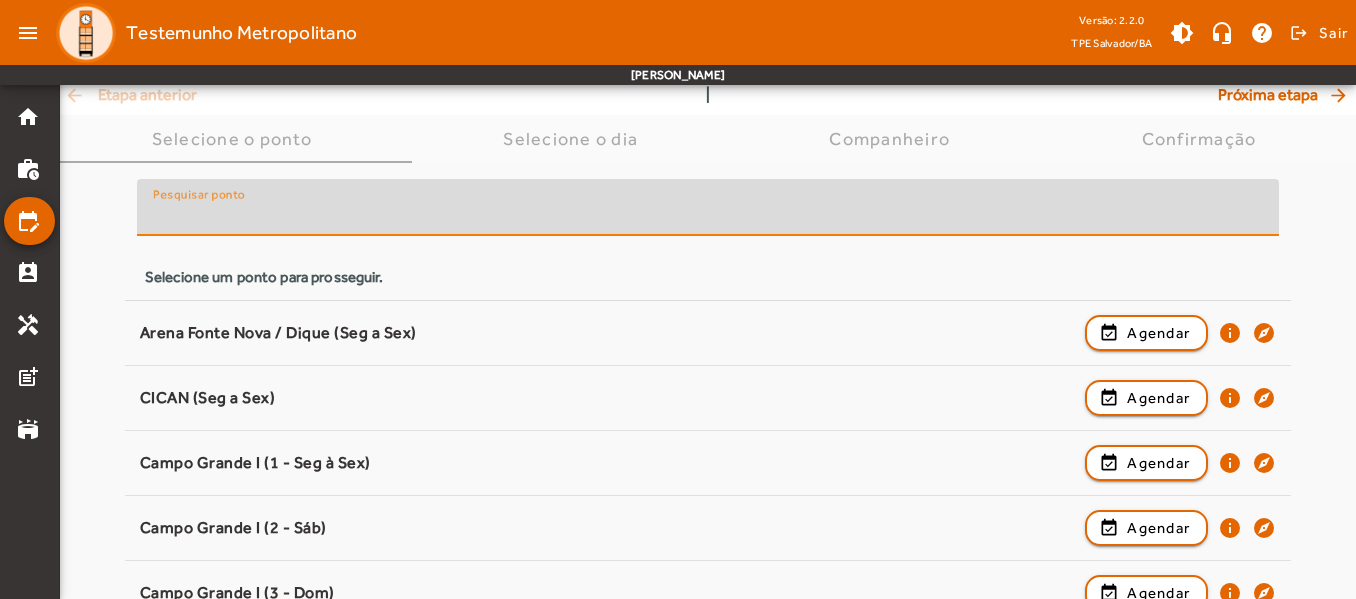click on "Pesquisar ponto" at bounding box center (708, 216) 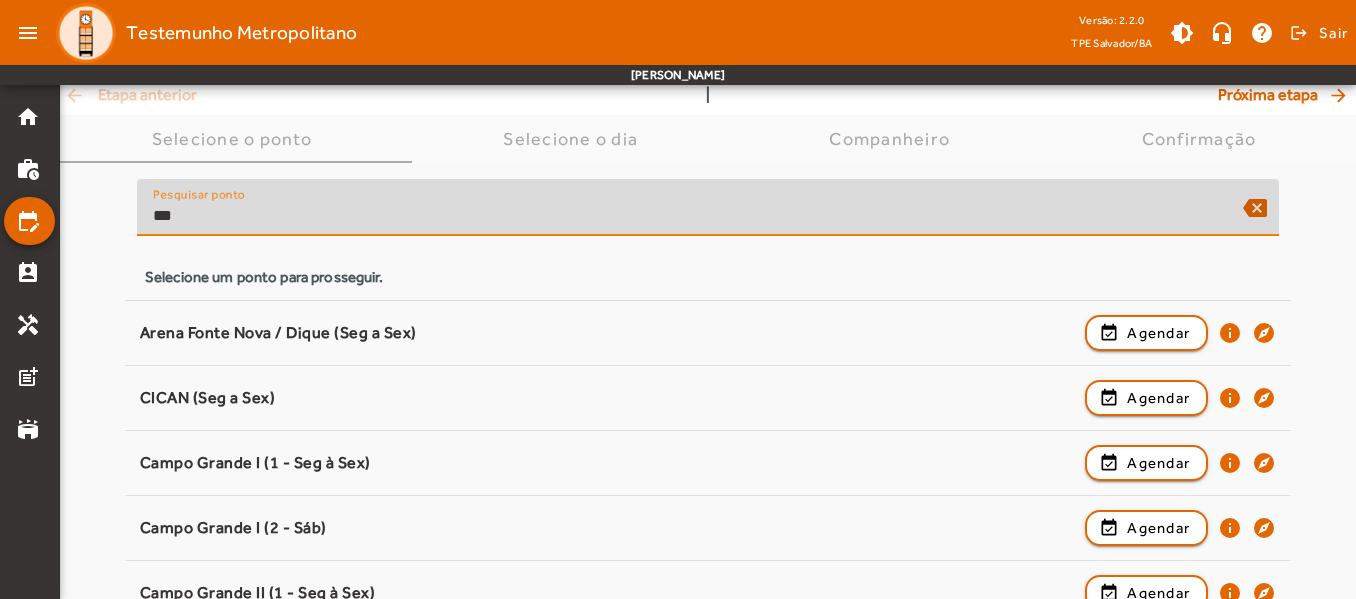 scroll, scrollTop: 0, scrollLeft: 0, axis: both 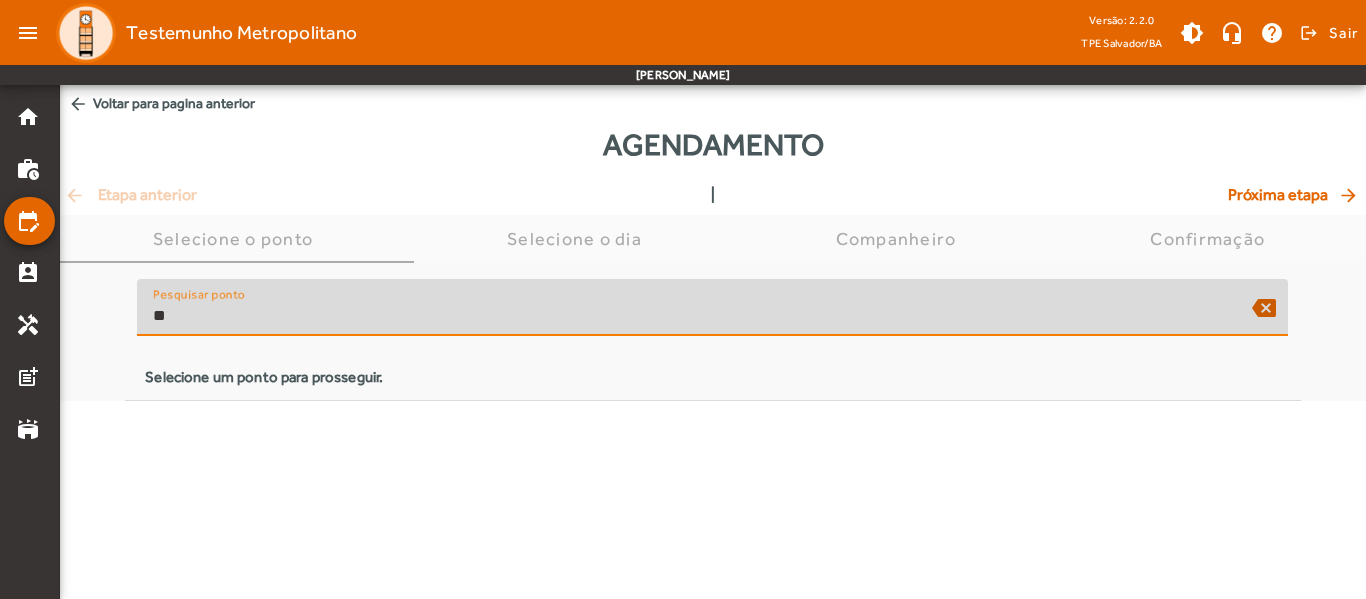 type on "*" 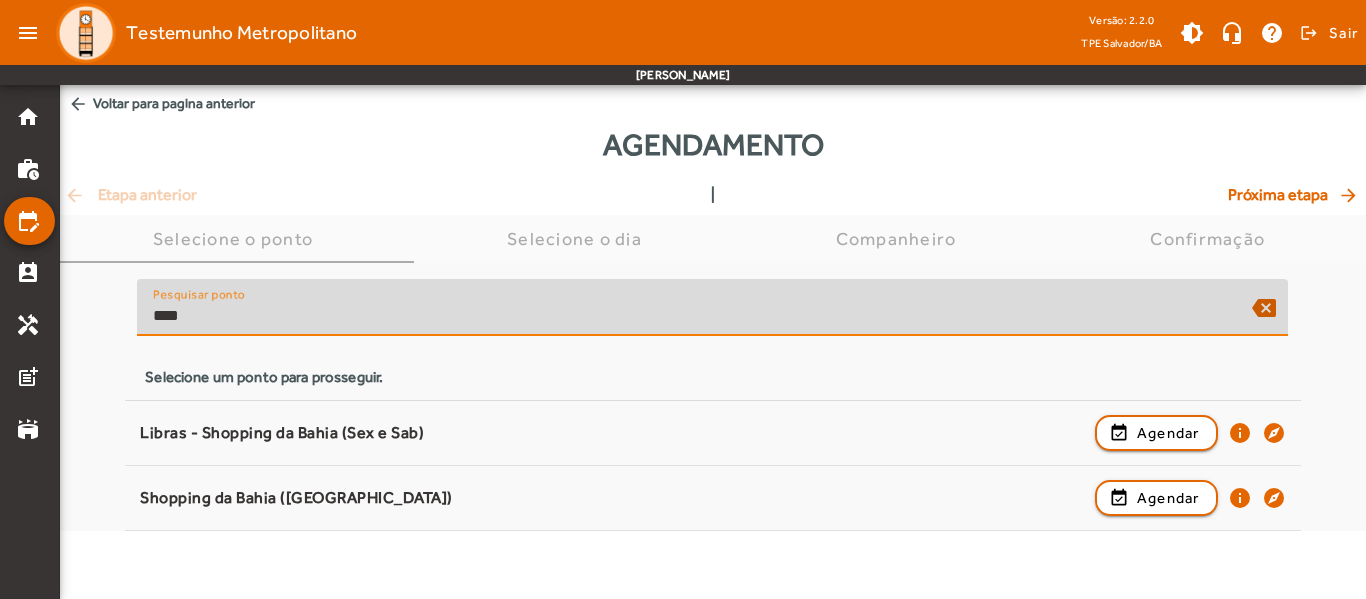 type on "****" 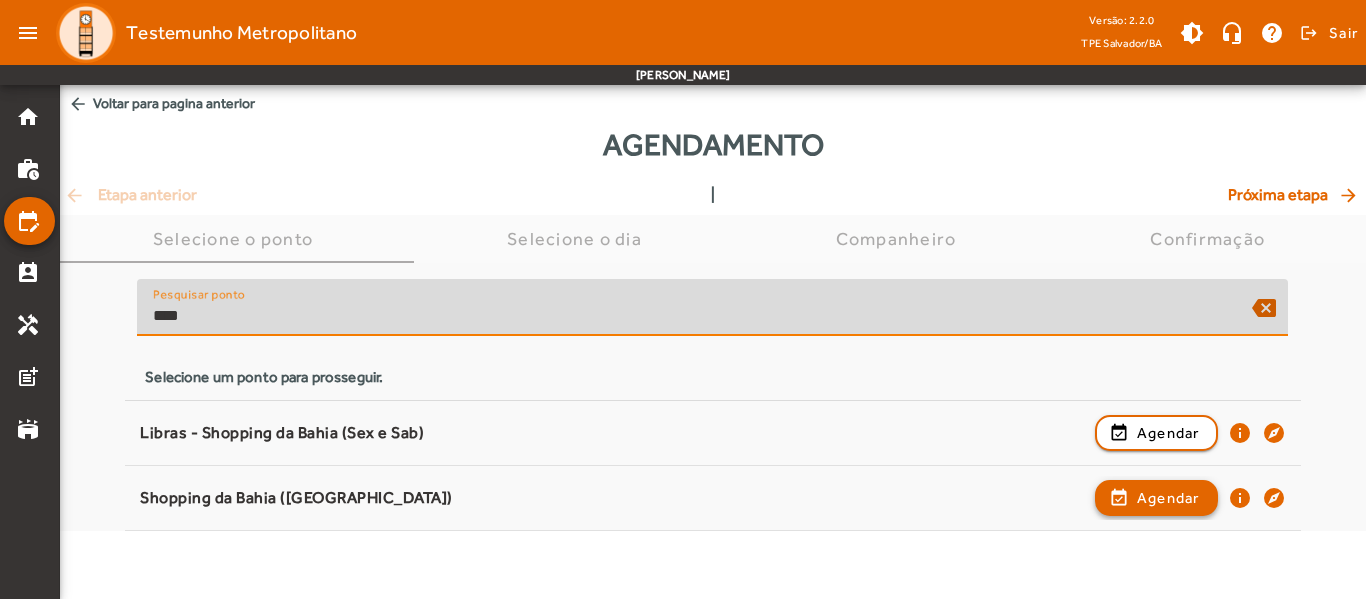 click 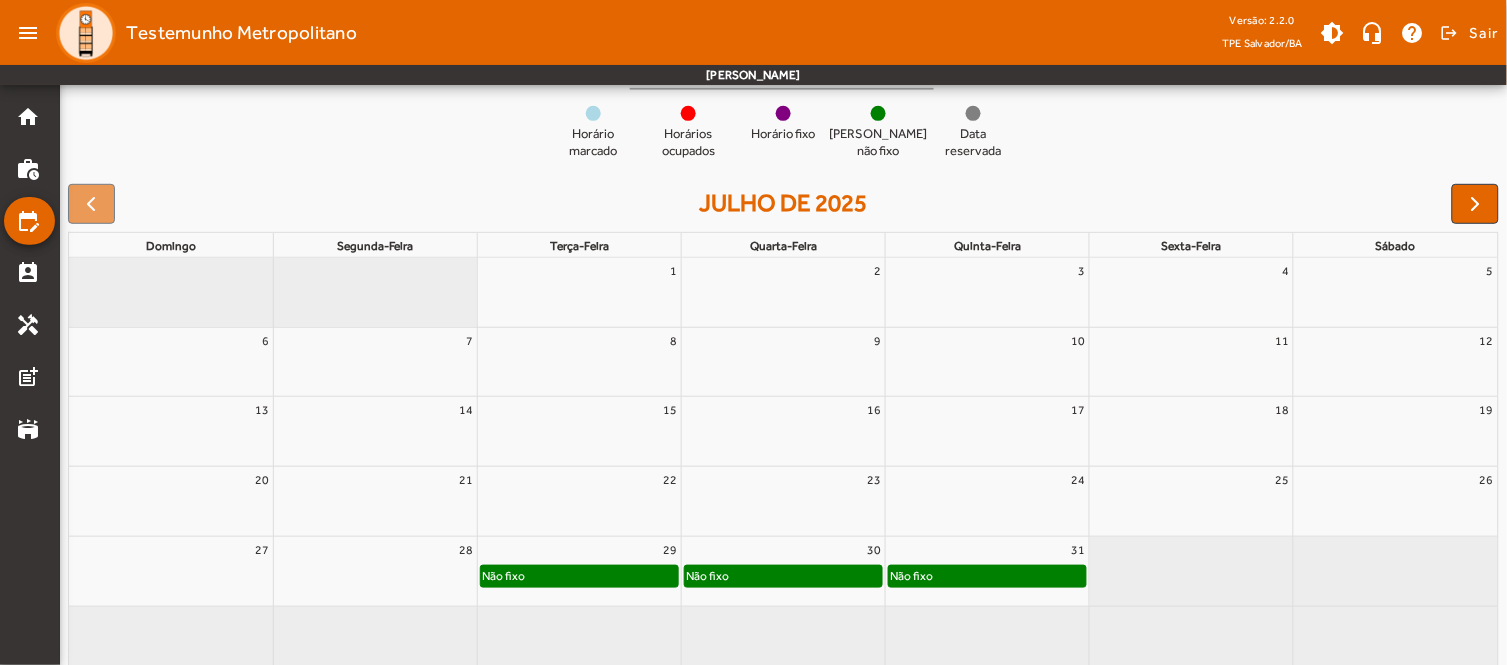 scroll, scrollTop: 220, scrollLeft: 0, axis: vertical 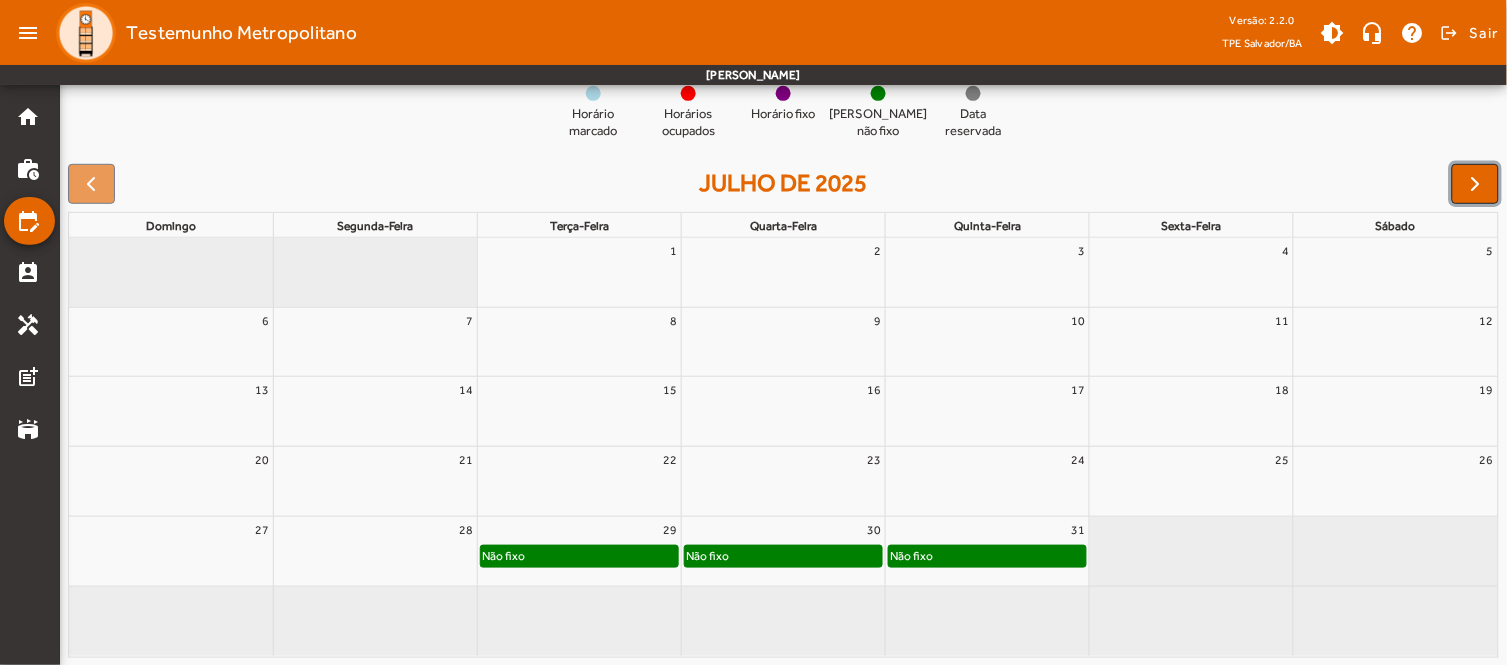 click at bounding box center [1476, 184] 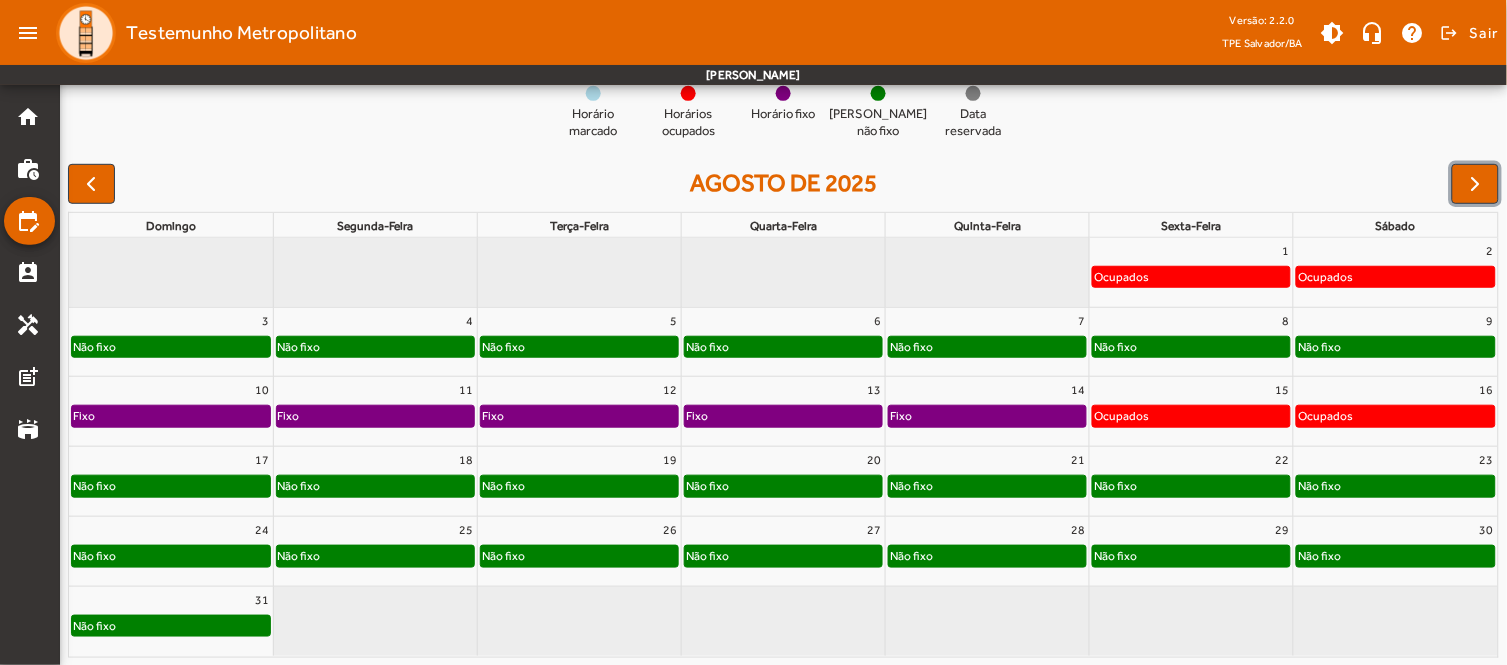 click on "Não fixo" 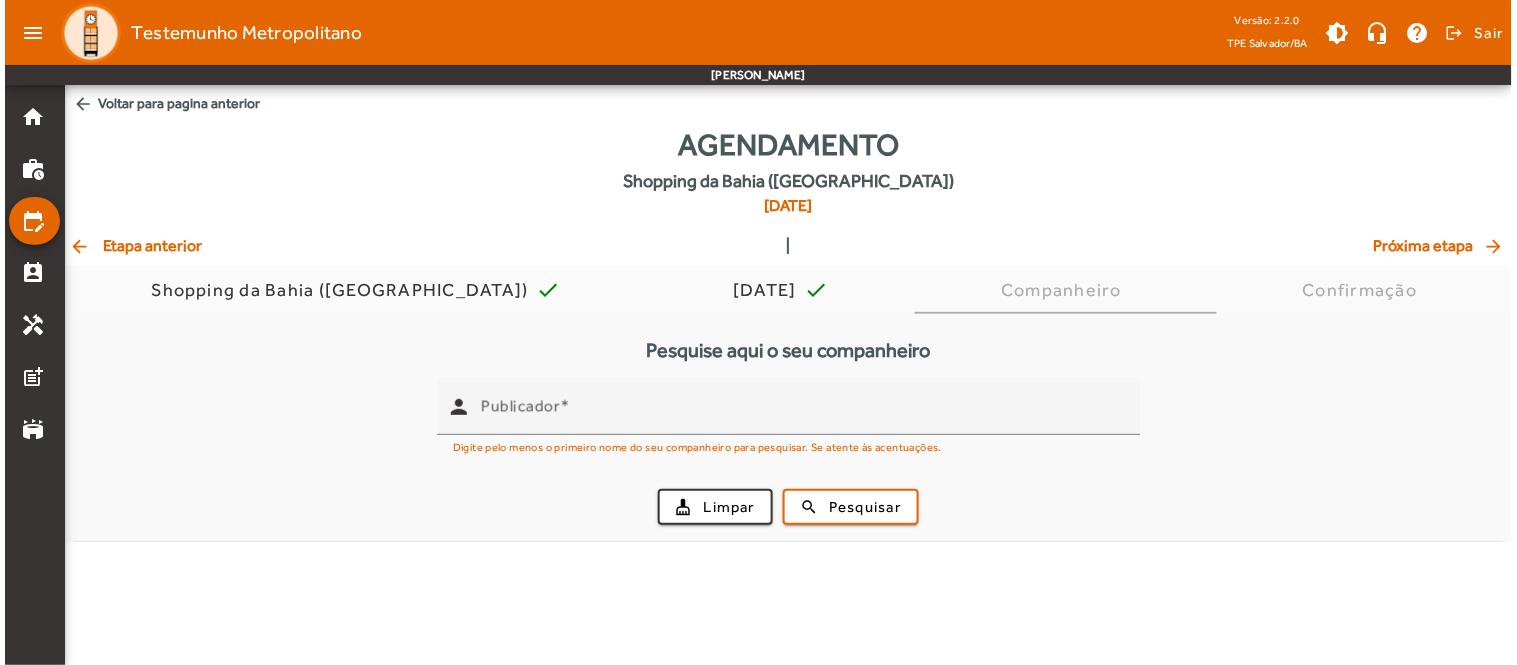 scroll, scrollTop: 0, scrollLeft: 0, axis: both 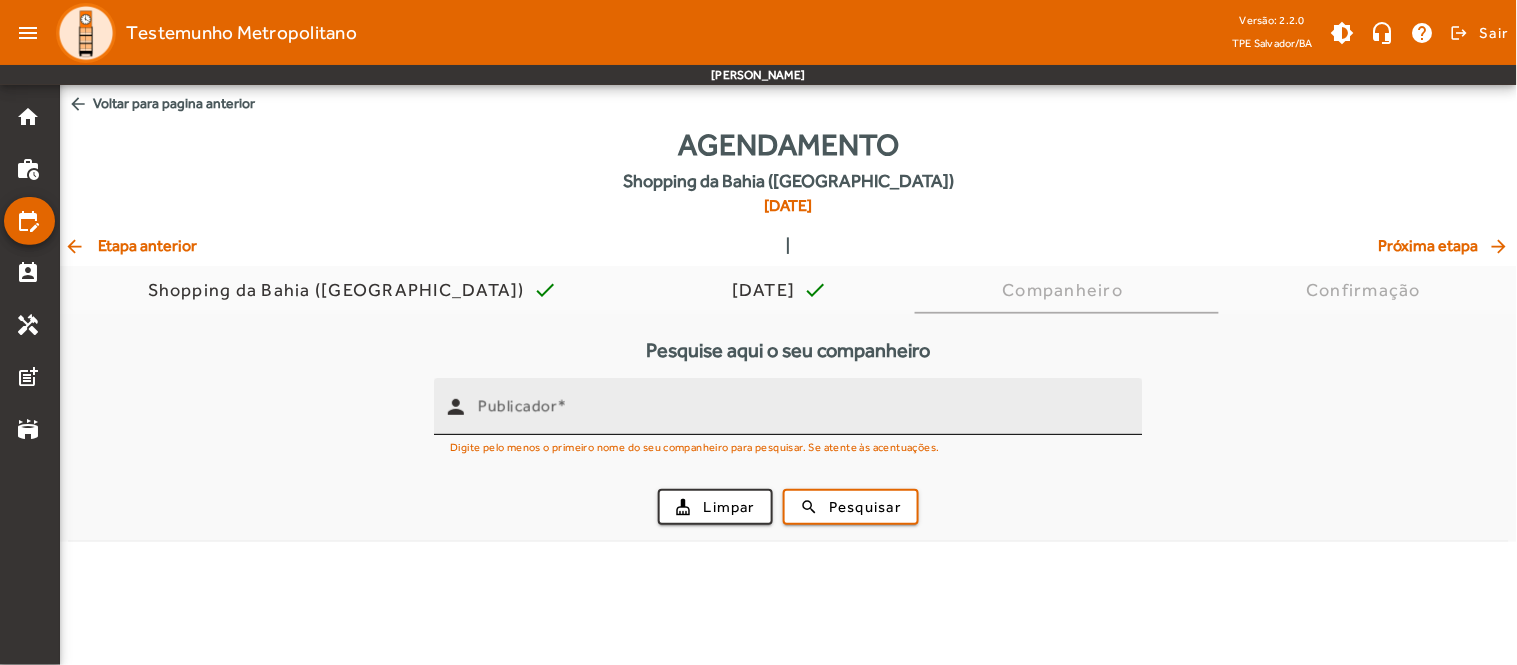 click on "Publicador" at bounding box center [802, 415] 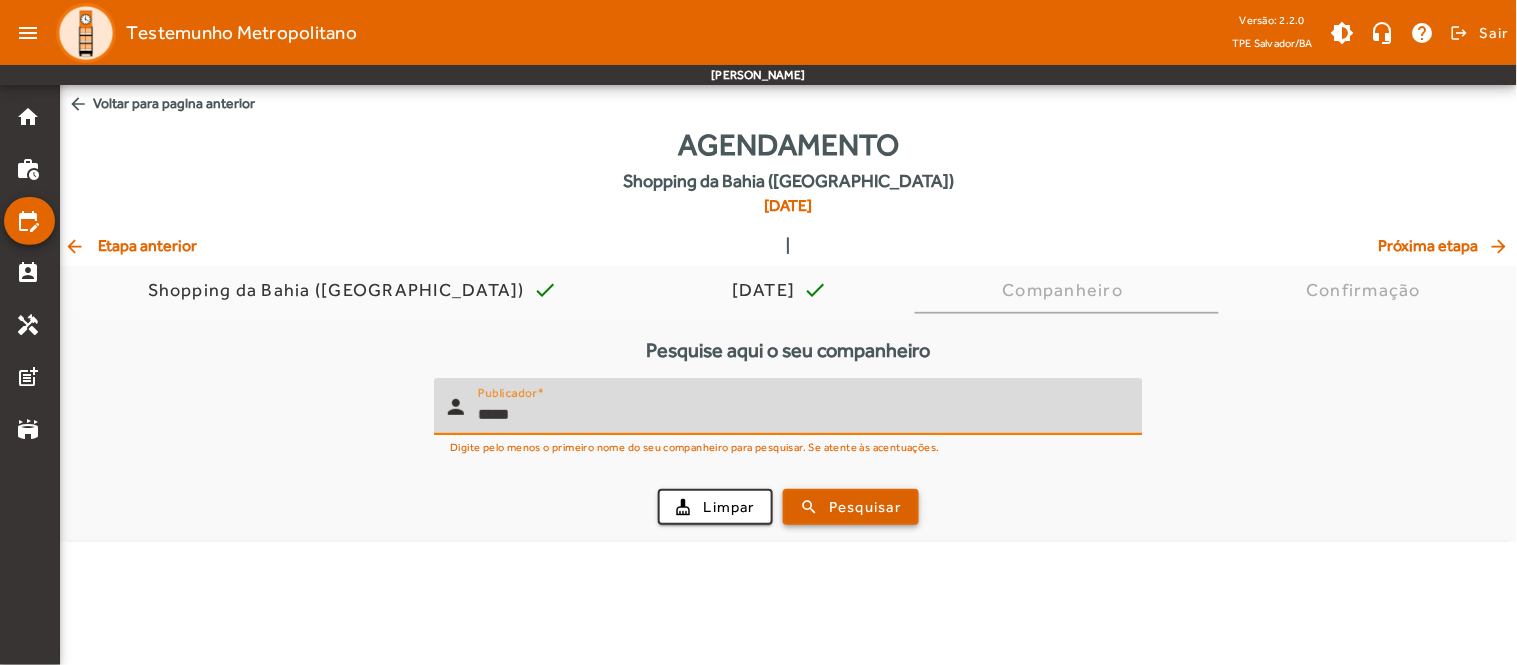 type on "*****" 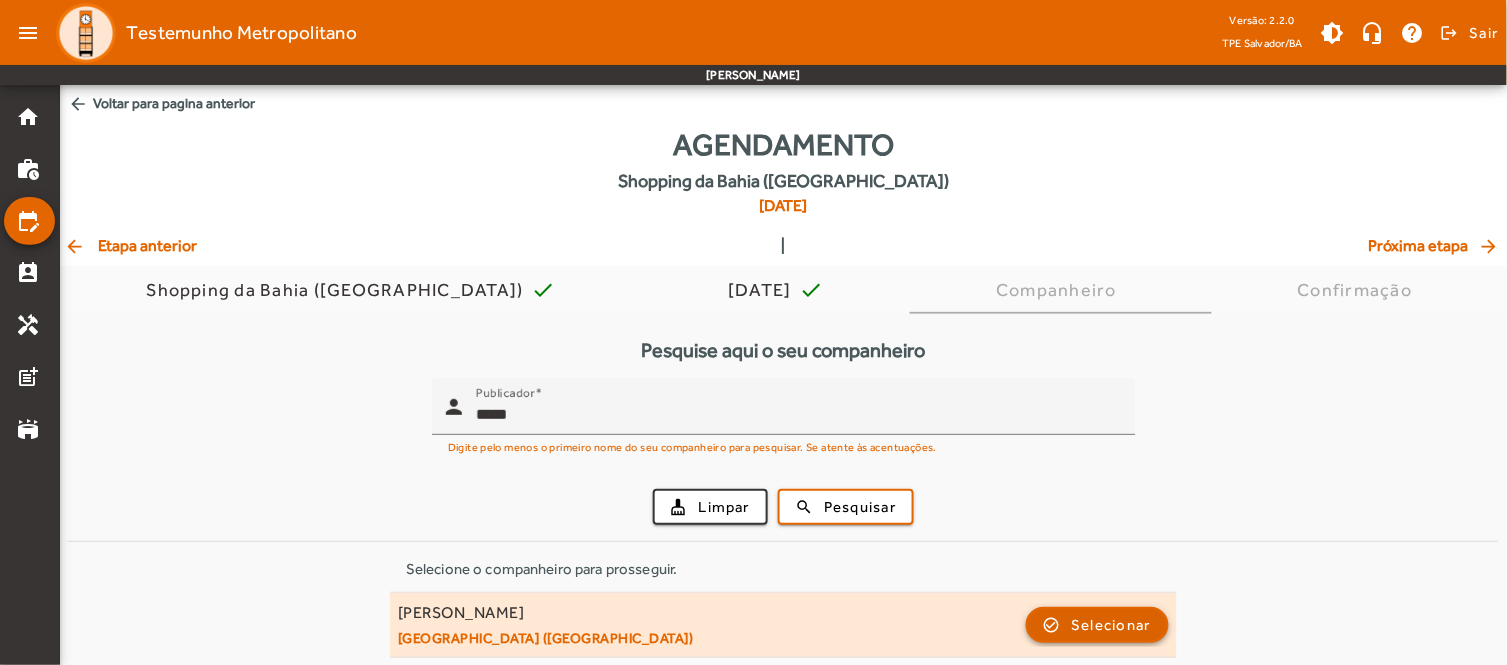 click at bounding box center [1098, 690] 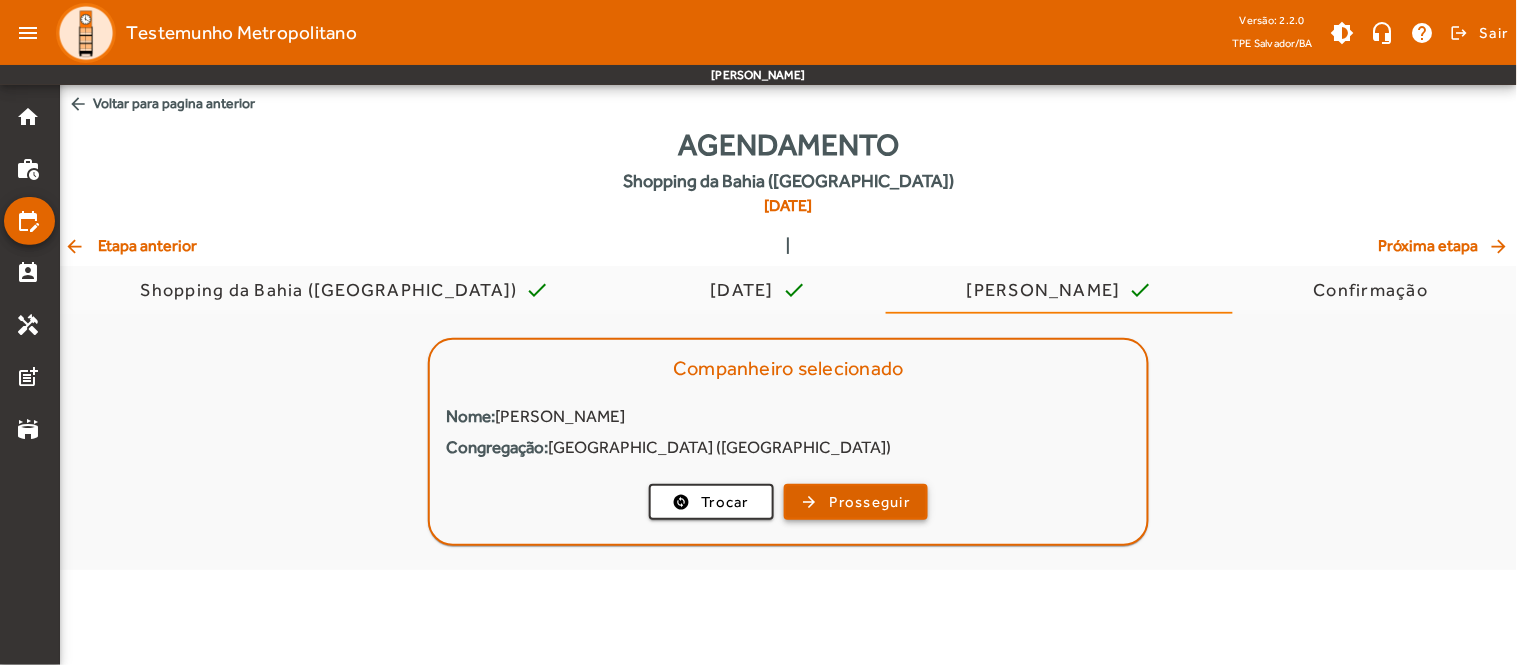 click on "Prosseguir" 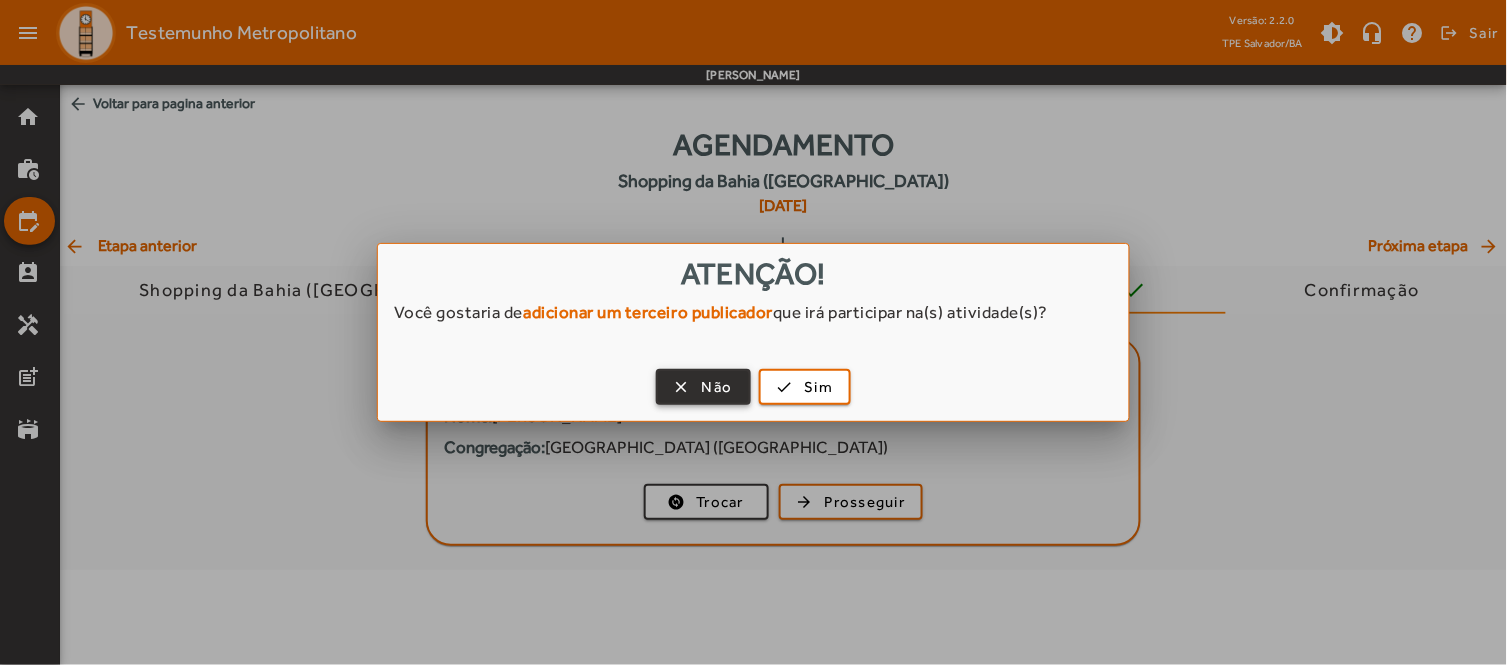 drag, startPoint x: 693, startPoint y: 381, endPoint x: 668, endPoint y: 390, distance: 26.57066 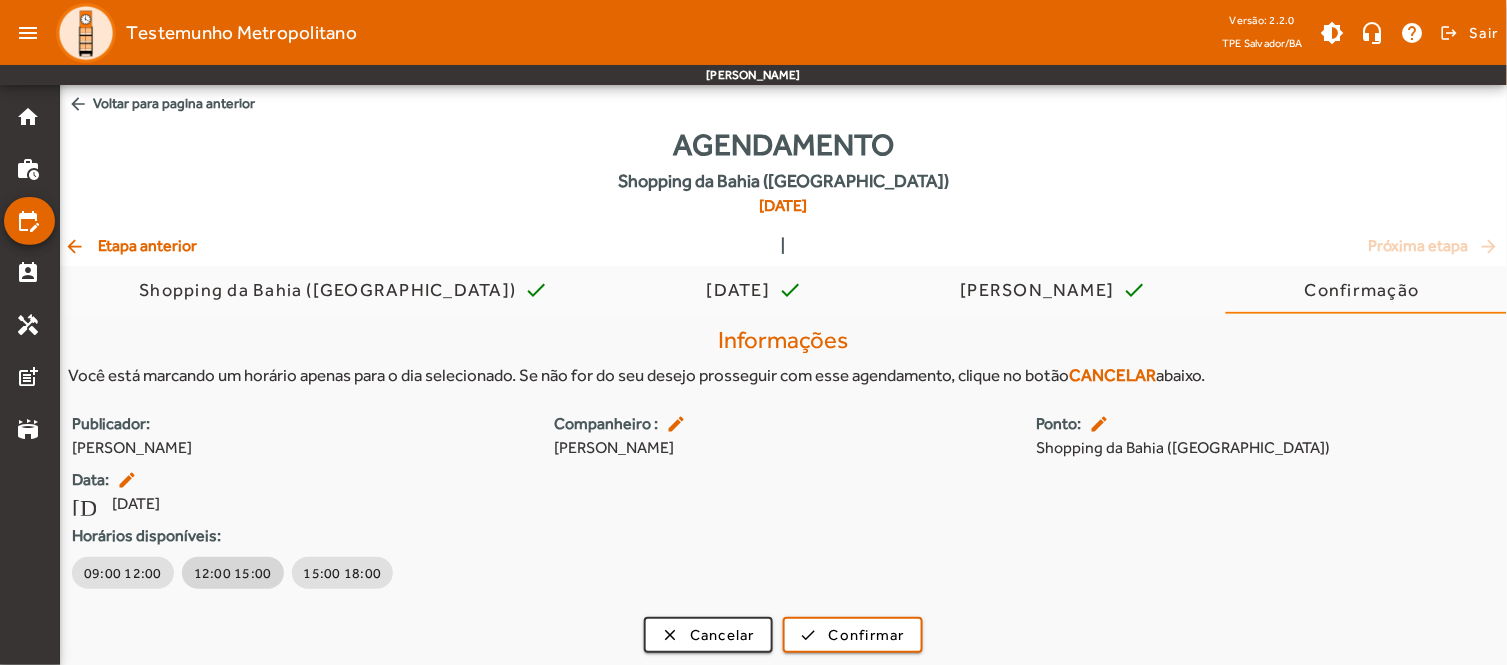 click on "12:00 15:00" at bounding box center (233, 573) 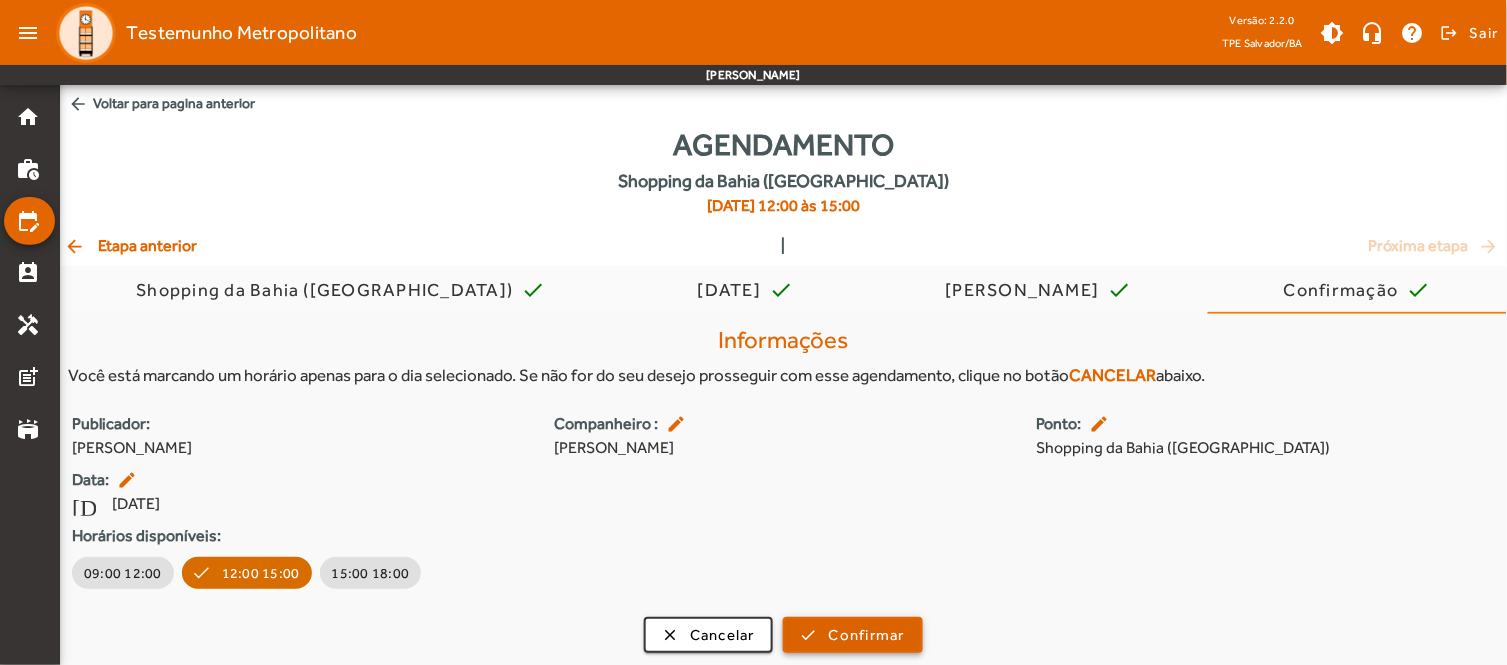 click on "Confirmar" at bounding box center (867, 635) 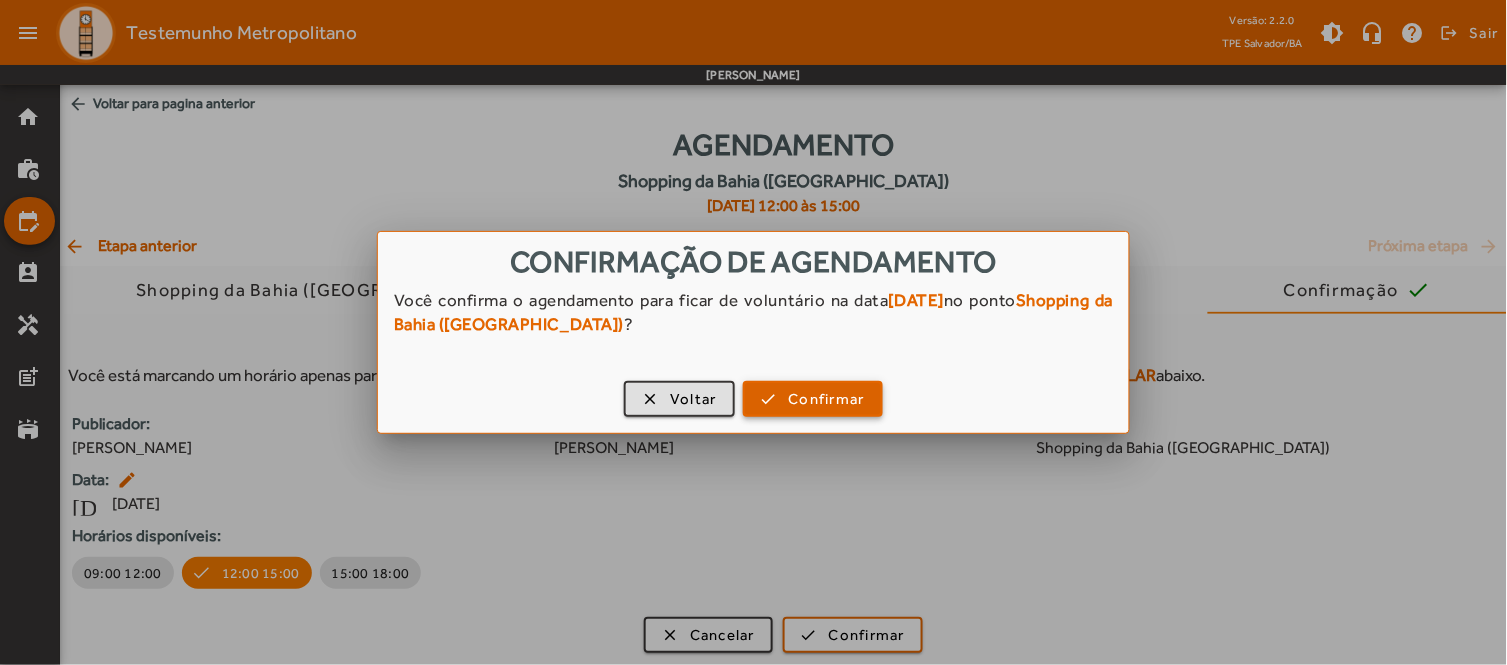 click on "Confirmar" at bounding box center [827, 399] 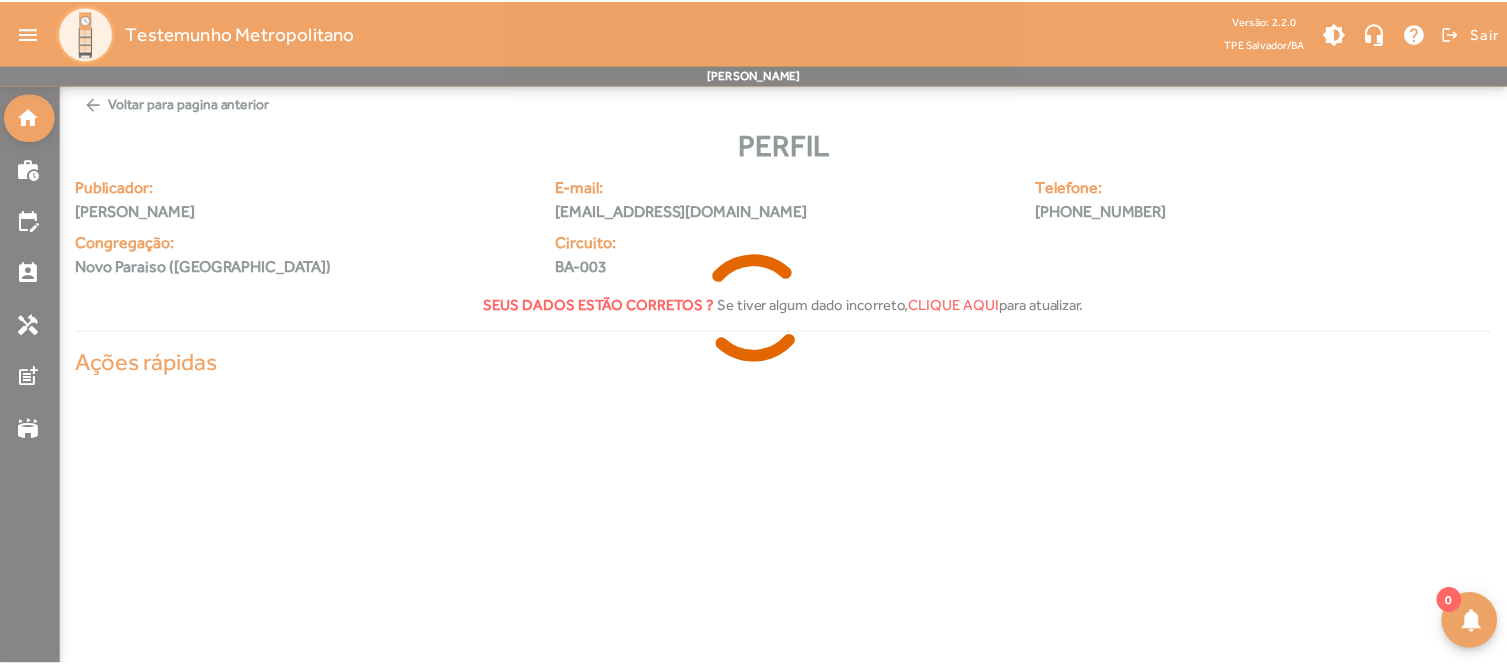 scroll, scrollTop: 0, scrollLeft: 0, axis: both 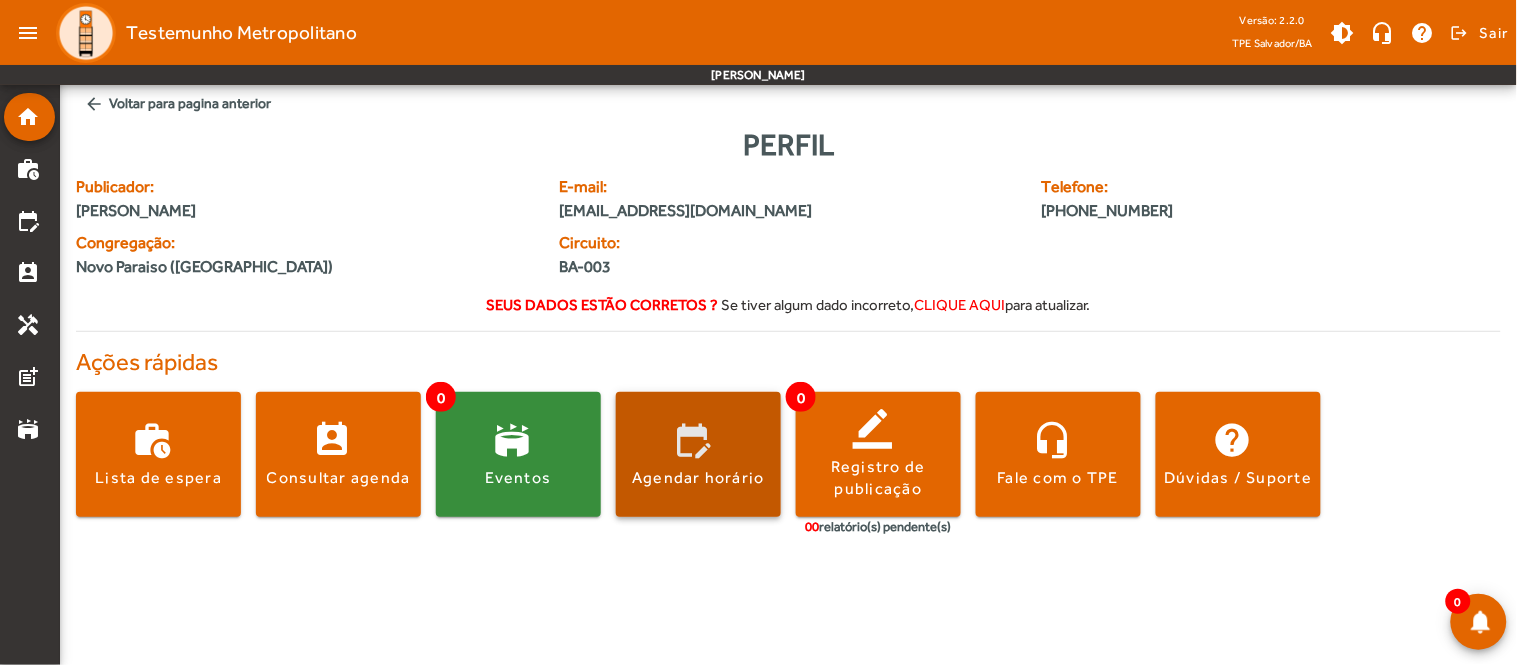 click 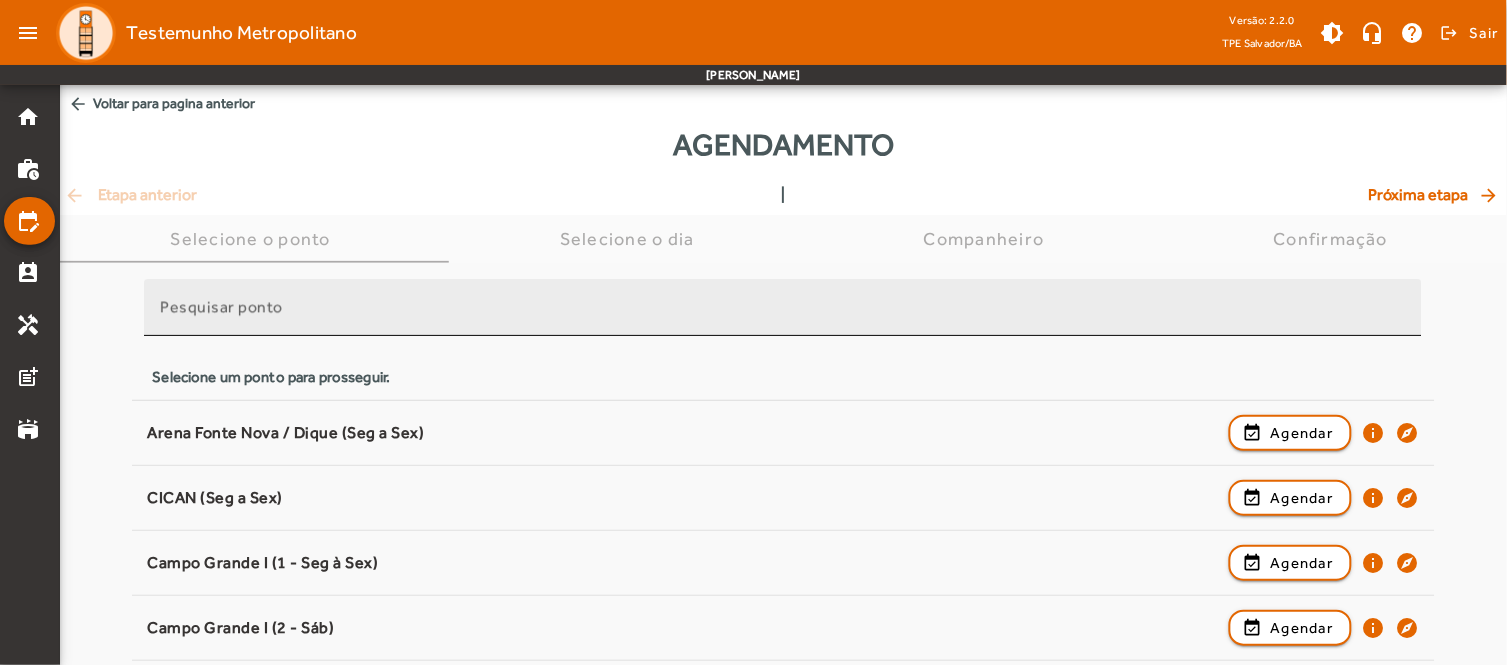 click on "Pesquisar ponto" at bounding box center [783, 307] 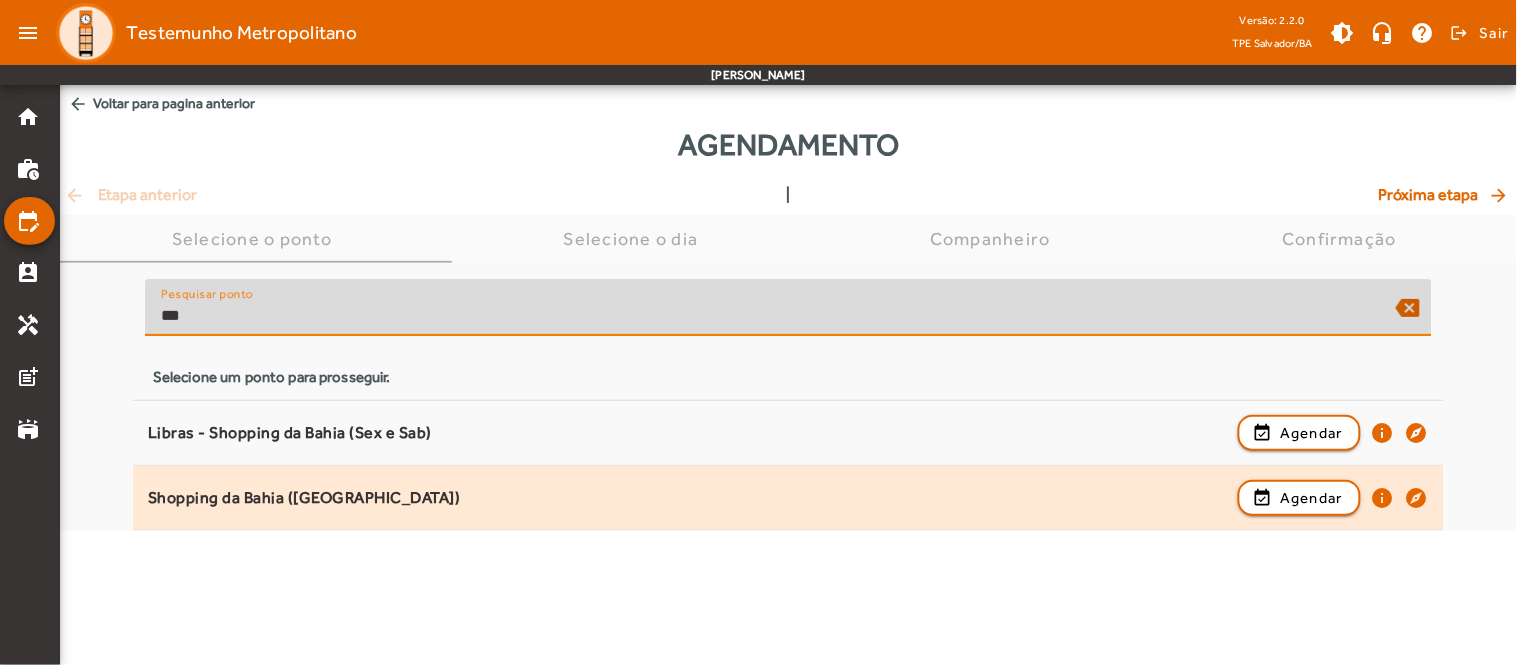 type on "***" 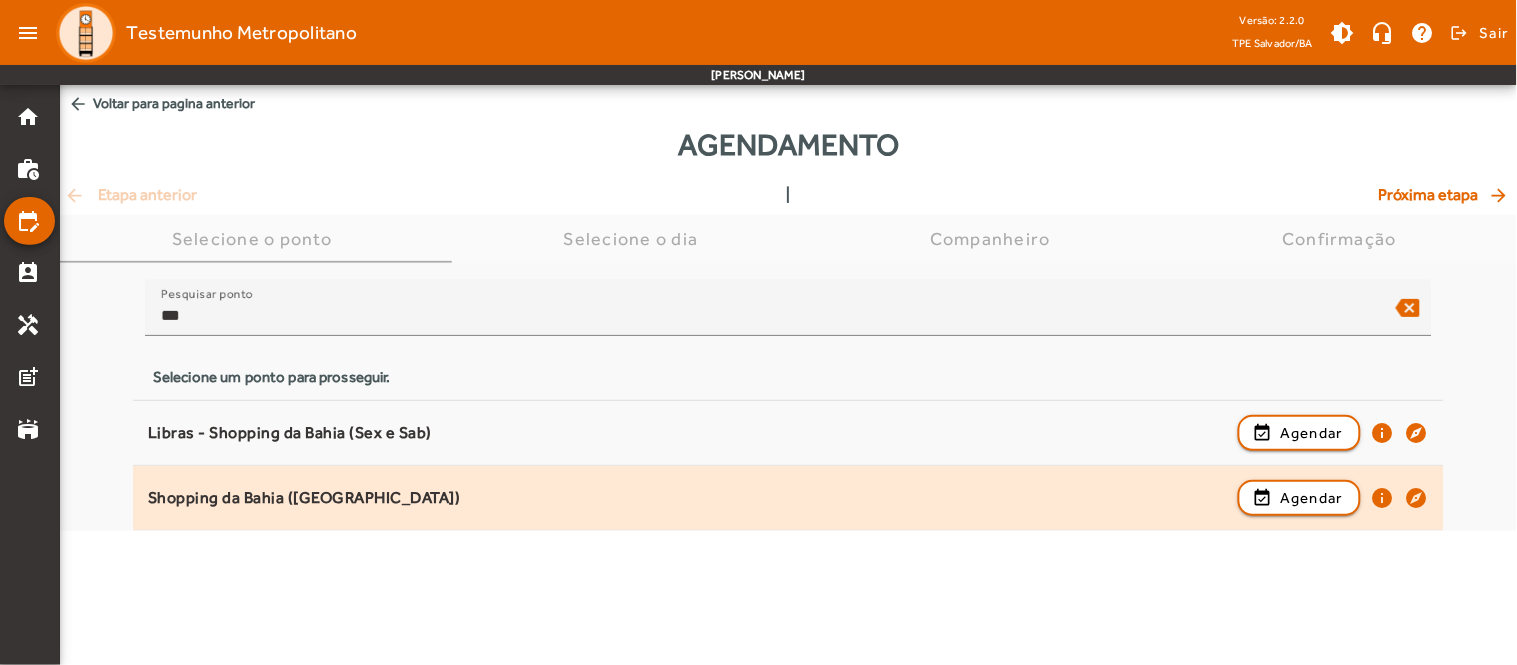 click on "Shopping da Bahia ([GEOGRAPHIC_DATA])" 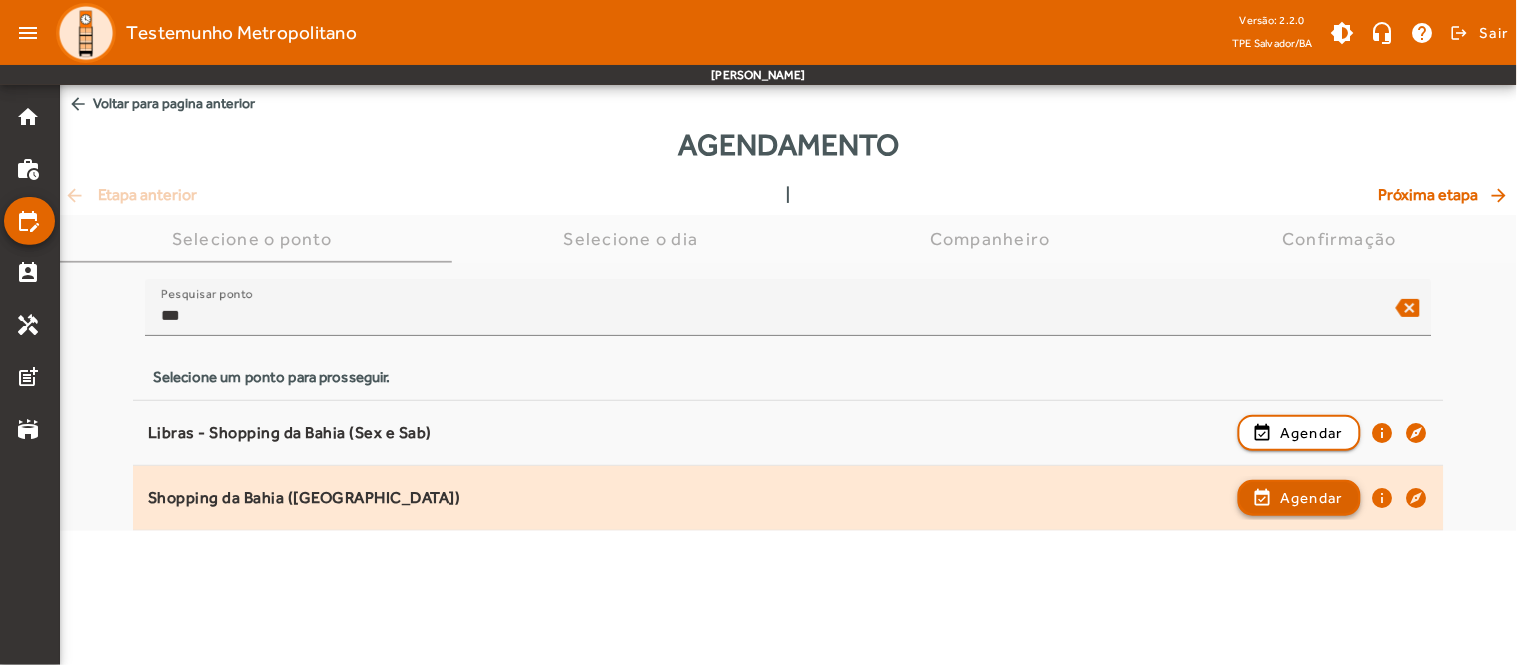 click on "Agendar" 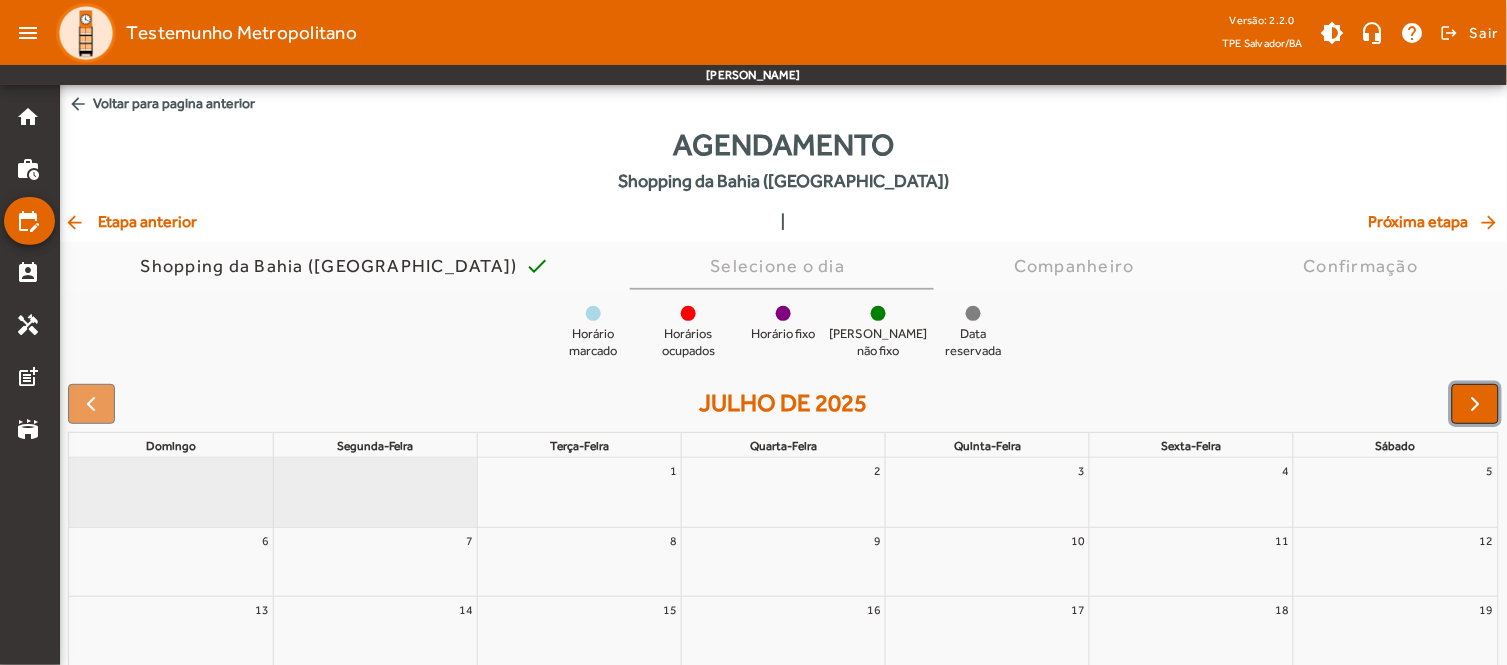 click at bounding box center (1475, 404) 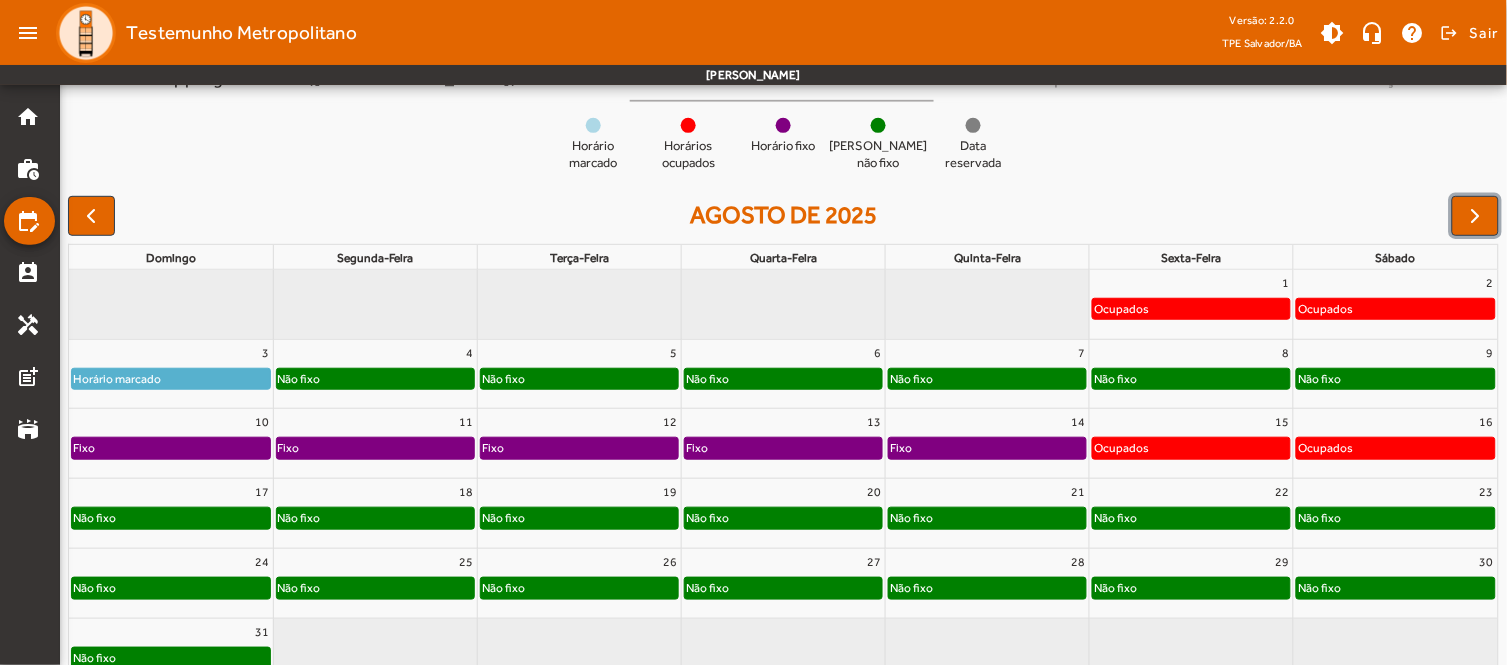 scroll, scrollTop: 220, scrollLeft: 0, axis: vertical 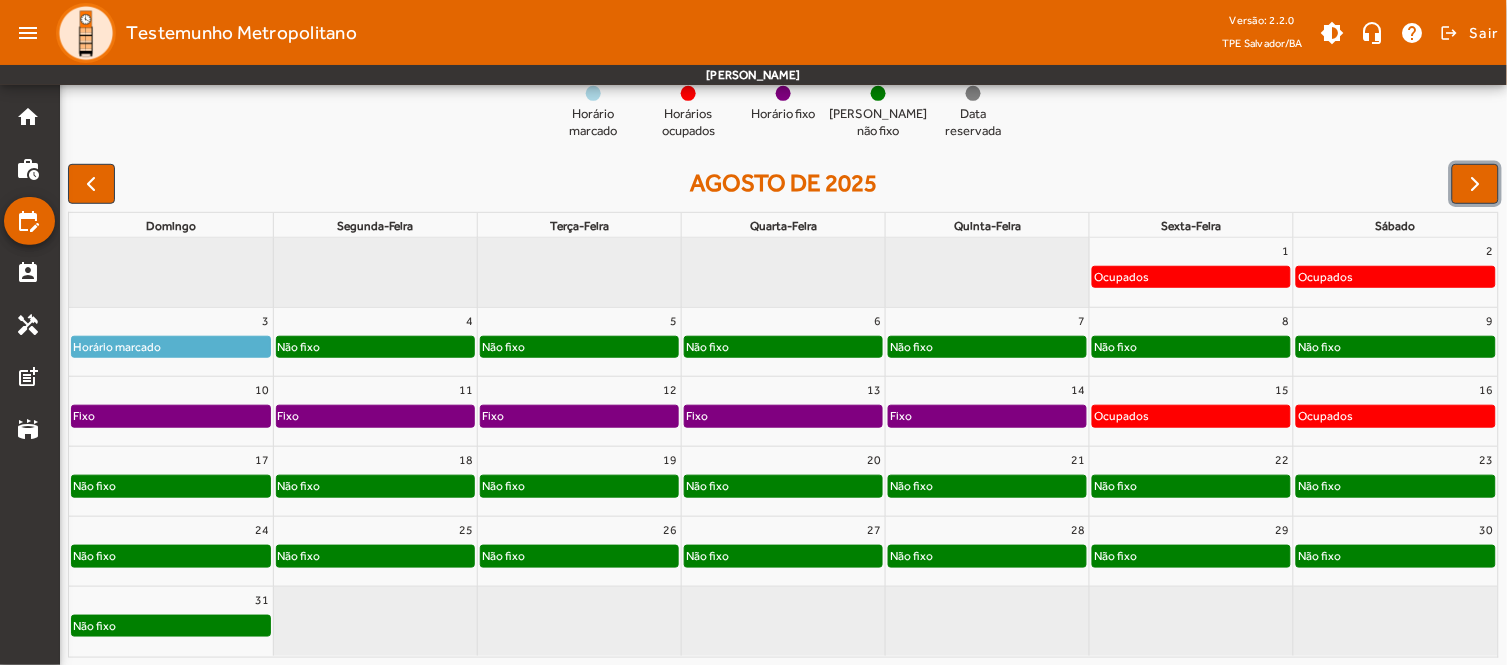 click on "Não fixo" 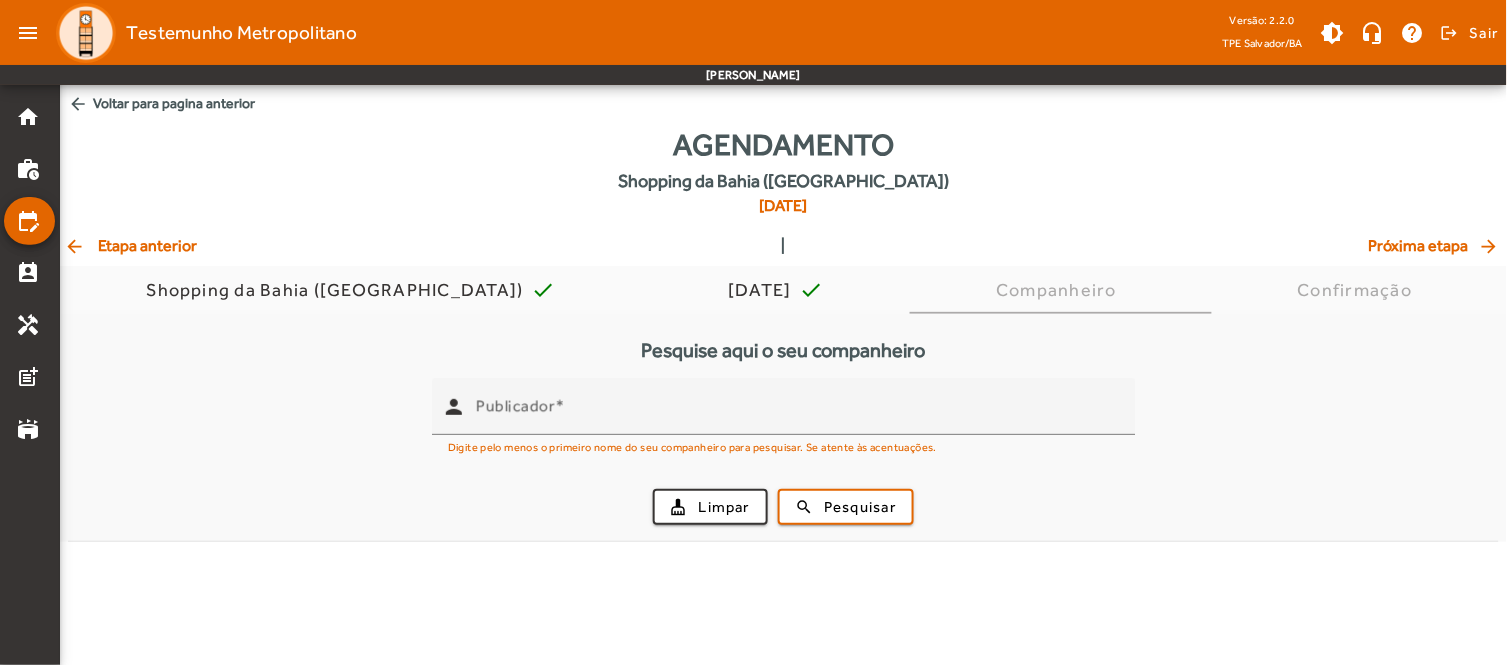 scroll, scrollTop: 0, scrollLeft: 0, axis: both 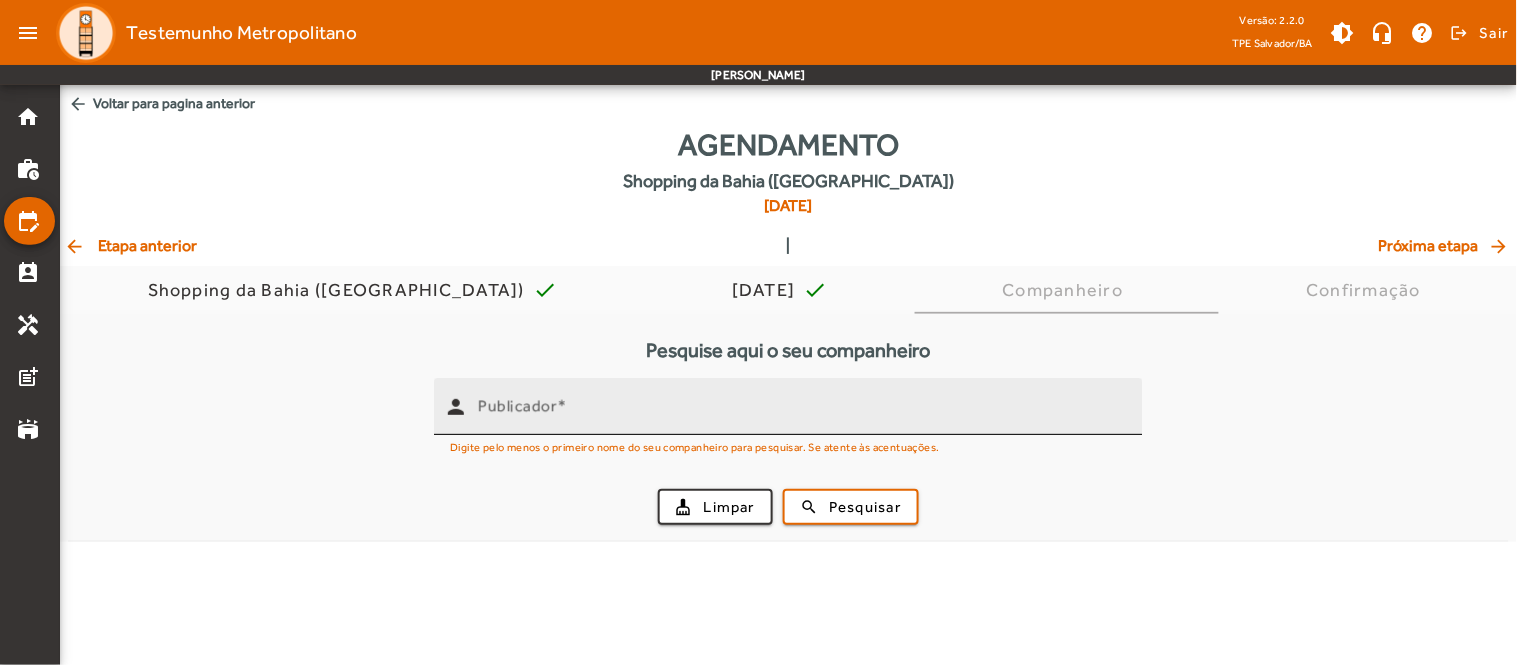 click on "Publicador" at bounding box center (802, 415) 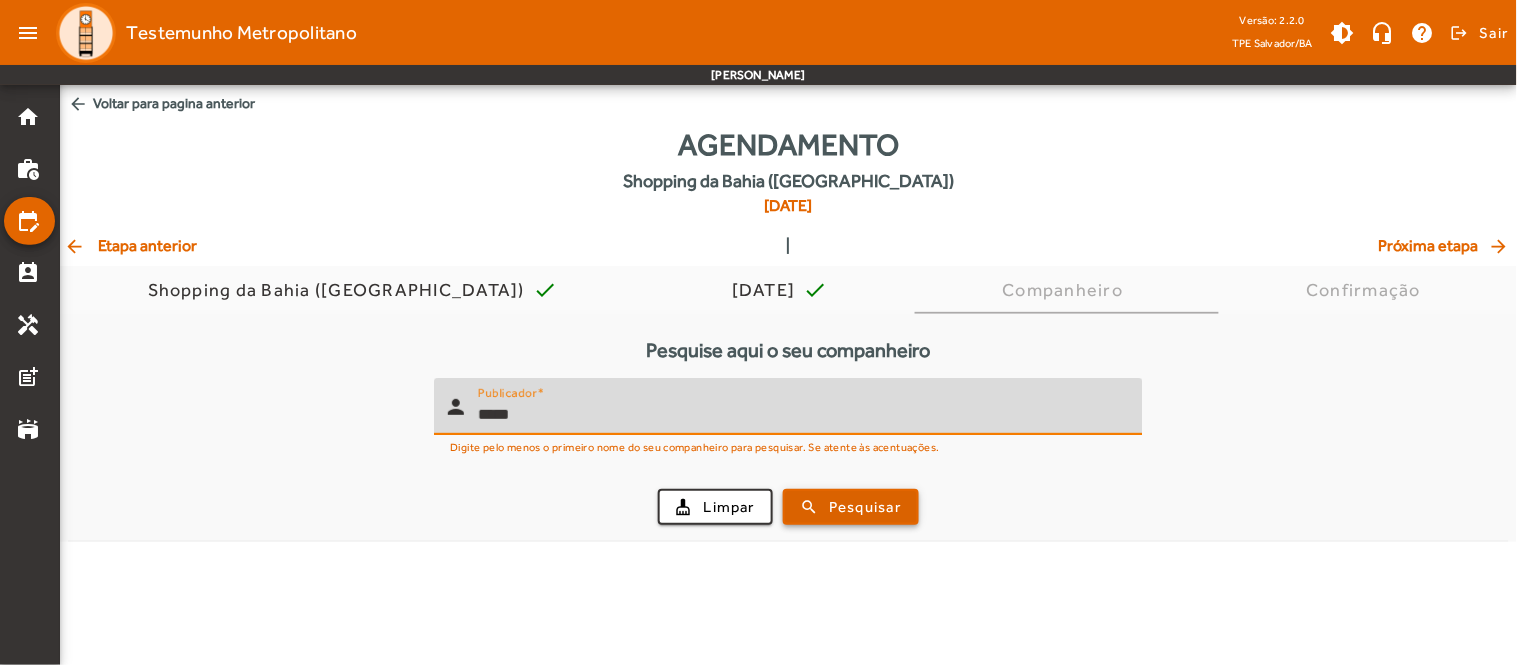 type on "*****" 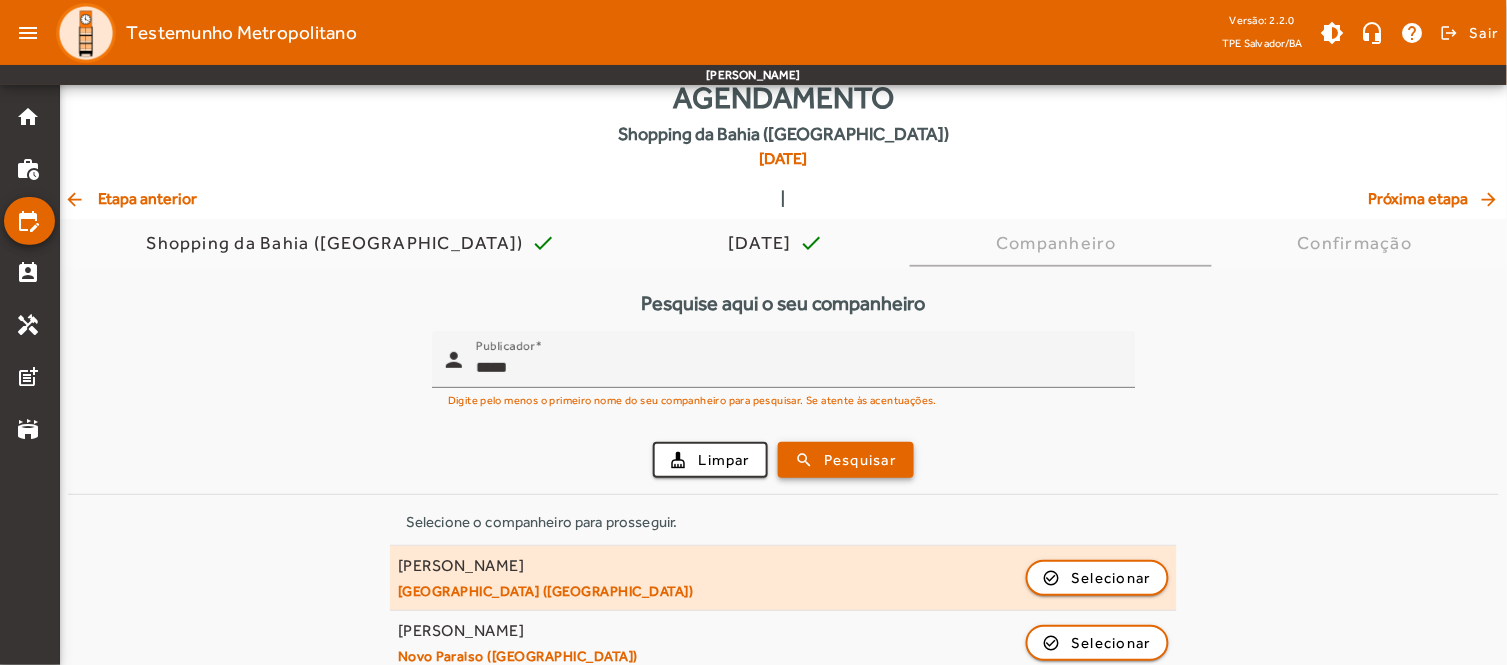 scroll, scrollTop: 73, scrollLeft: 0, axis: vertical 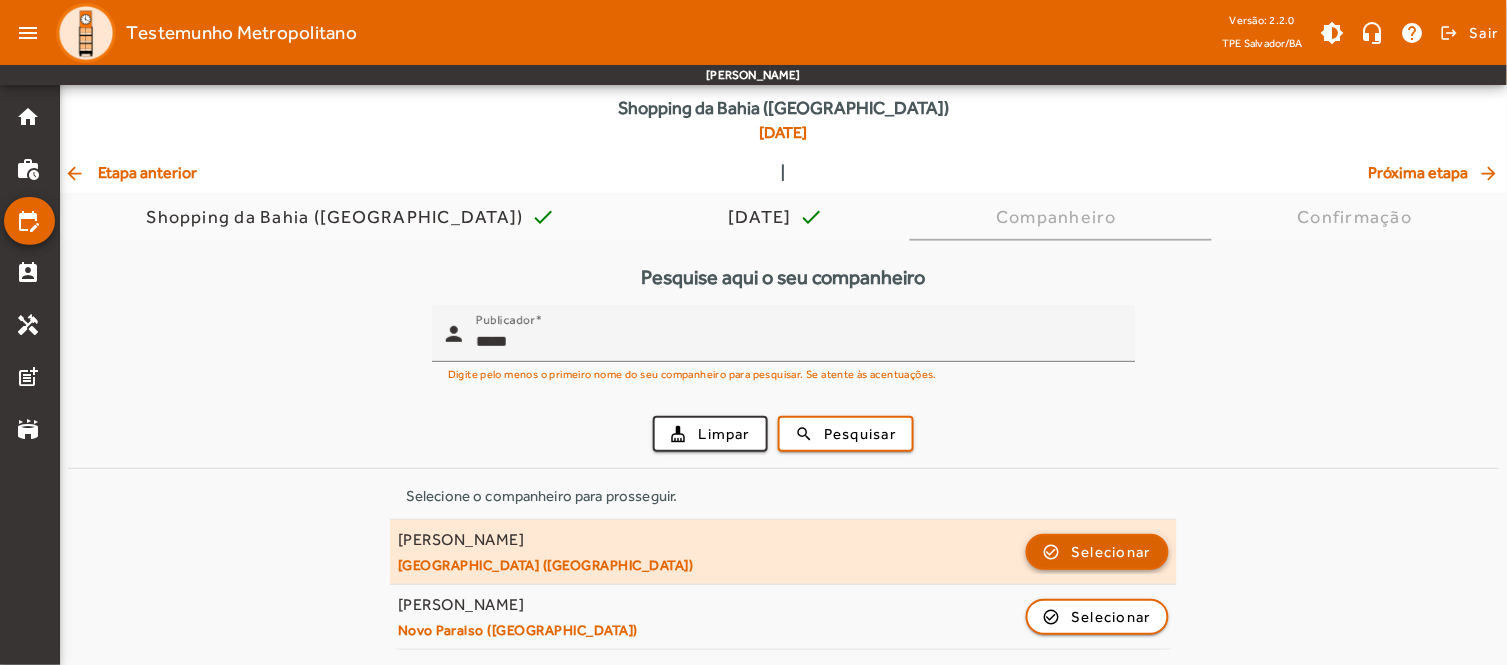 click on "Selecionar" at bounding box center (1112, 617) 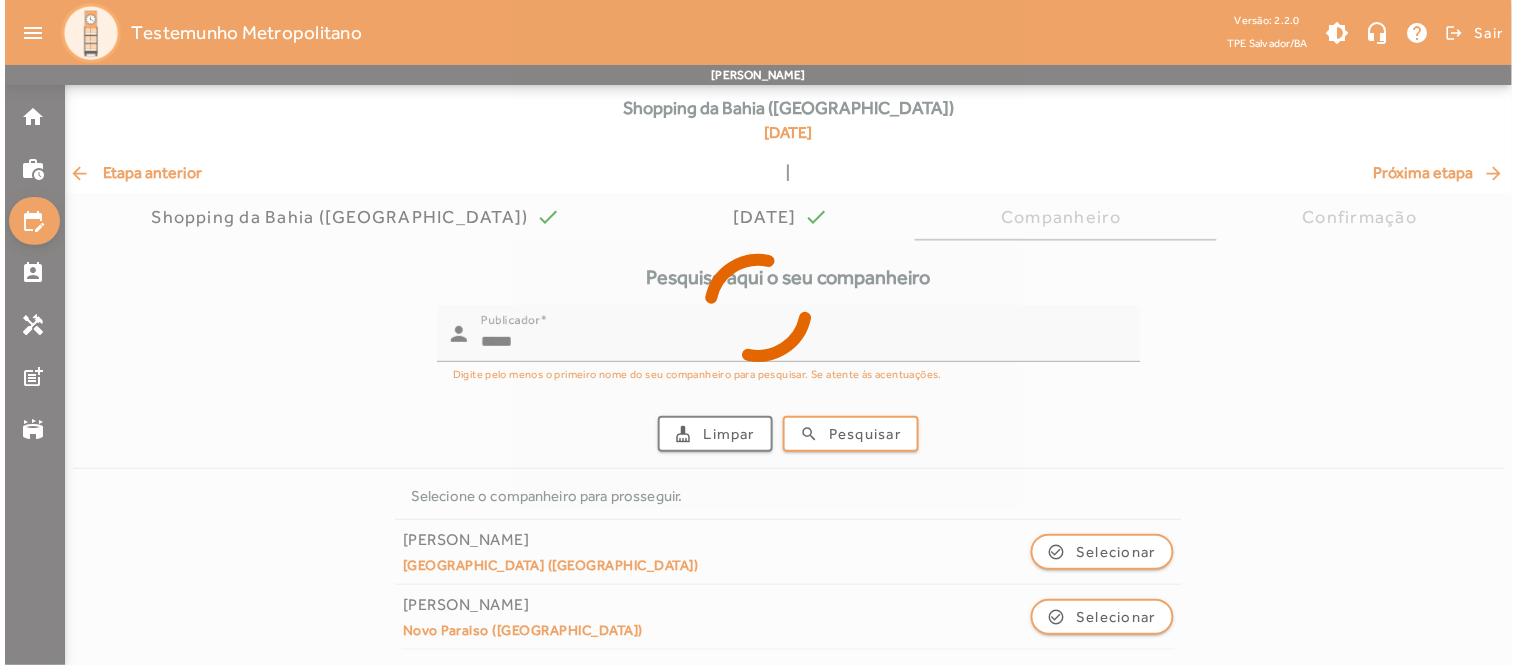 scroll, scrollTop: 0, scrollLeft: 0, axis: both 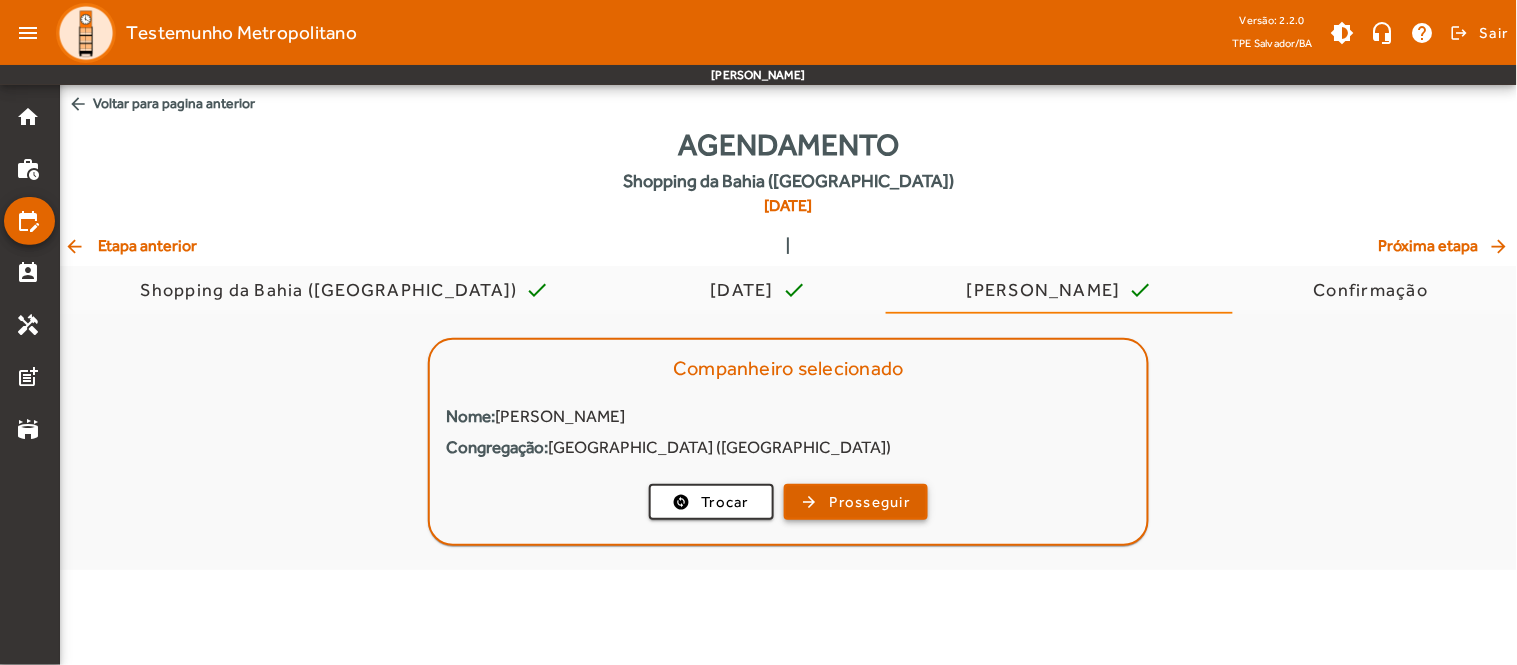click 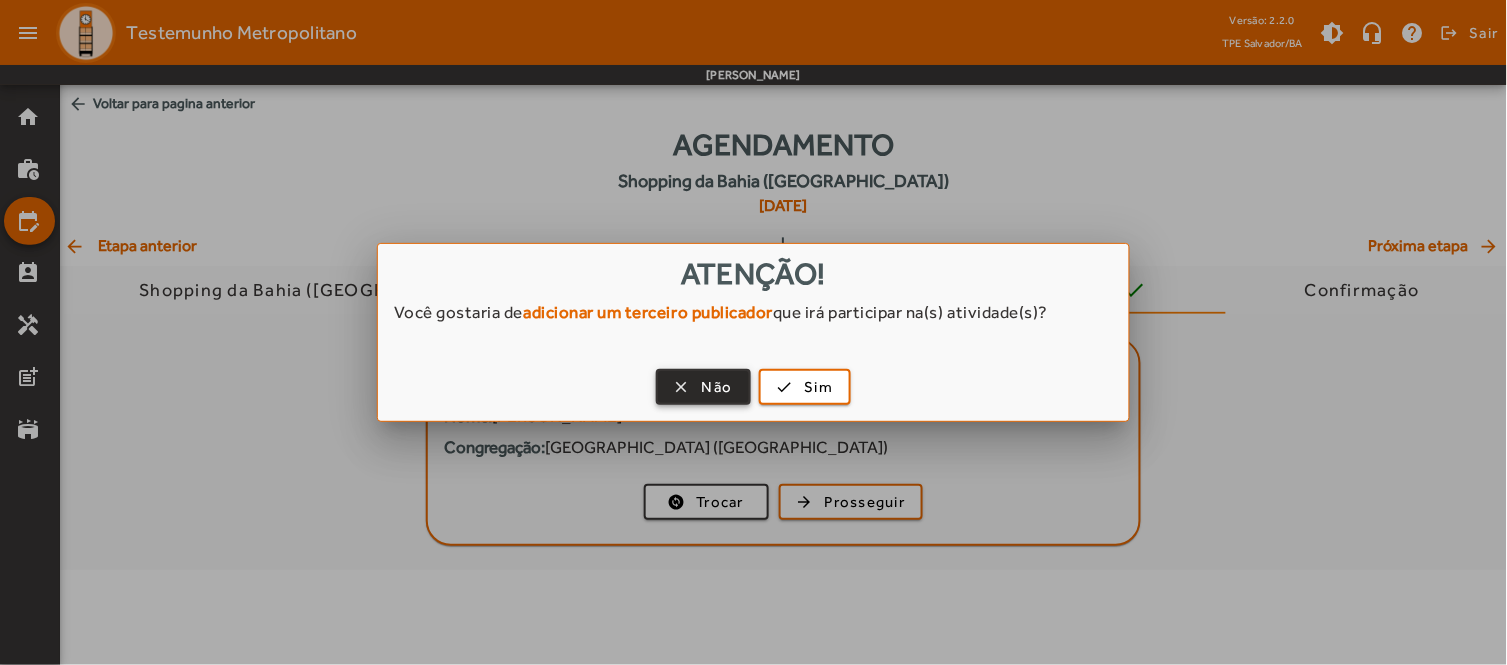 drag, startPoint x: 727, startPoint y: 384, endPoint x: 736, endPoint y: 396, distance: 15 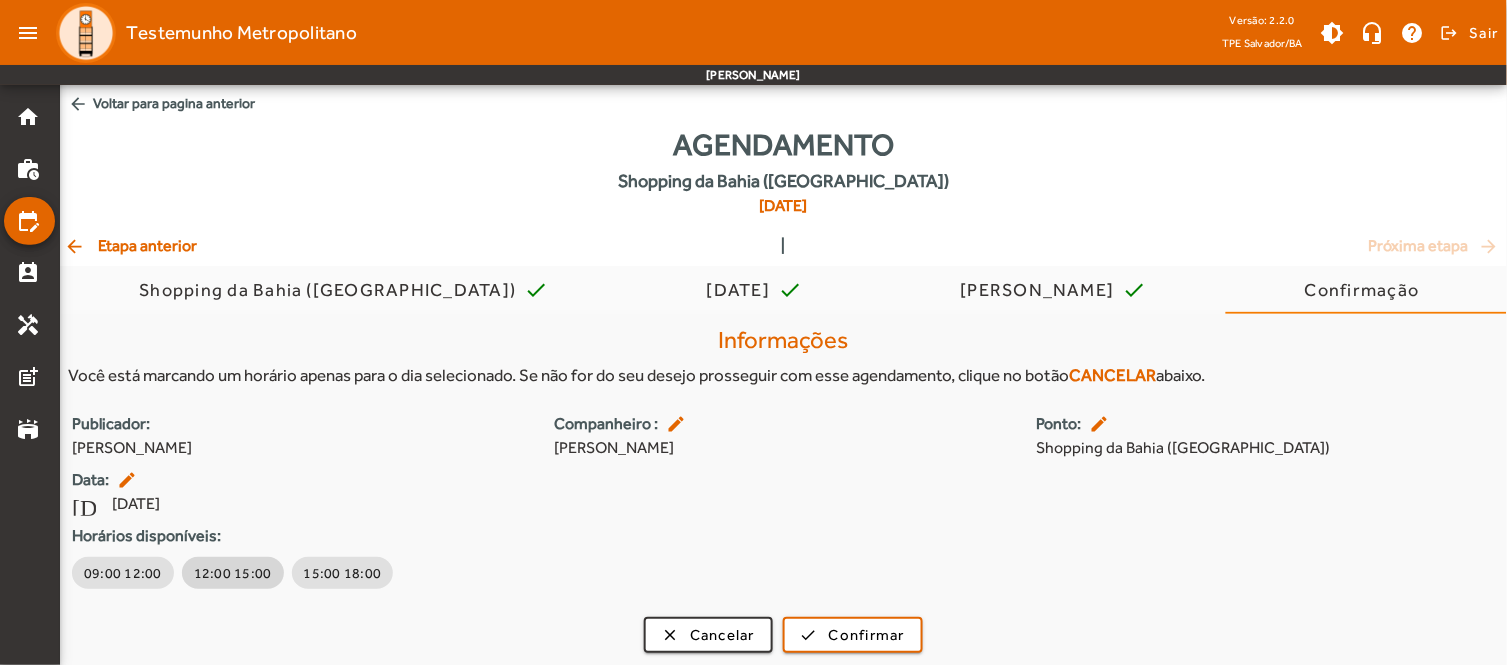 click on "12:00 15:00" at bounding box center (233, 573) 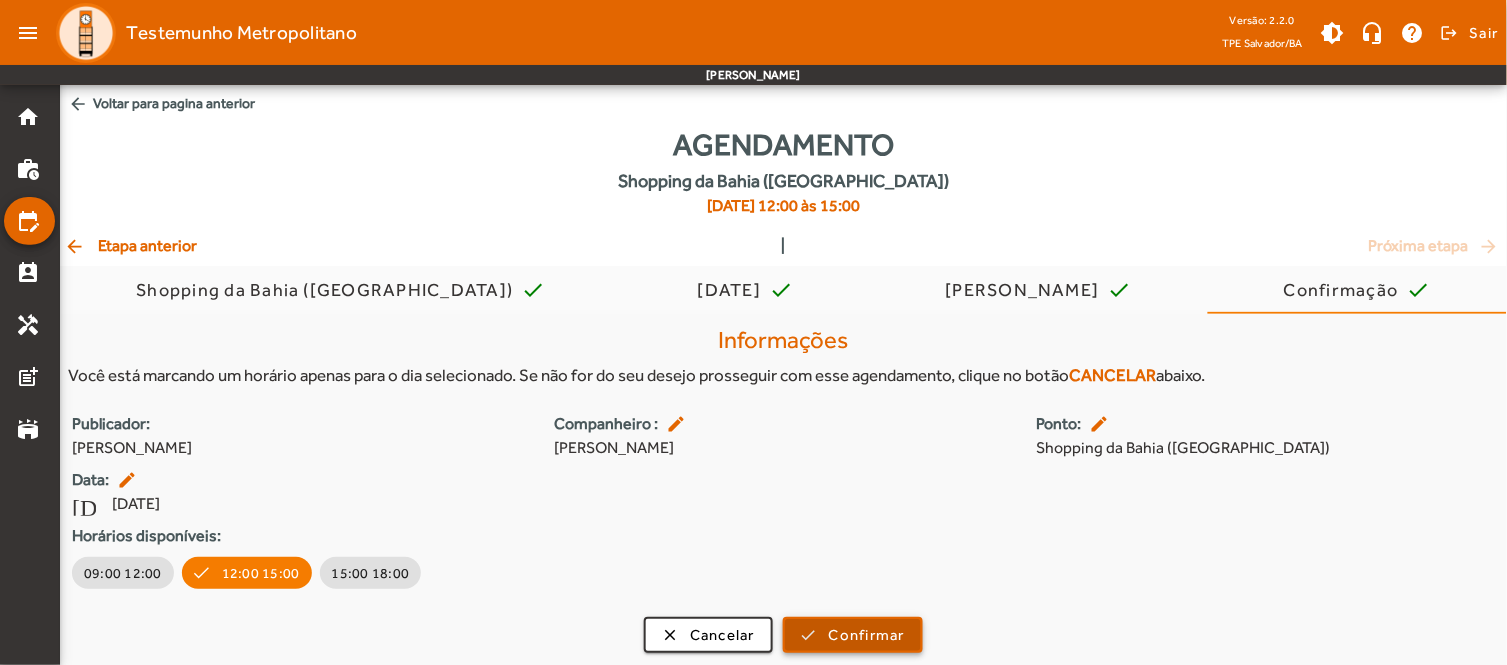 click on "Confirmar" at bounding box center [867, 635] 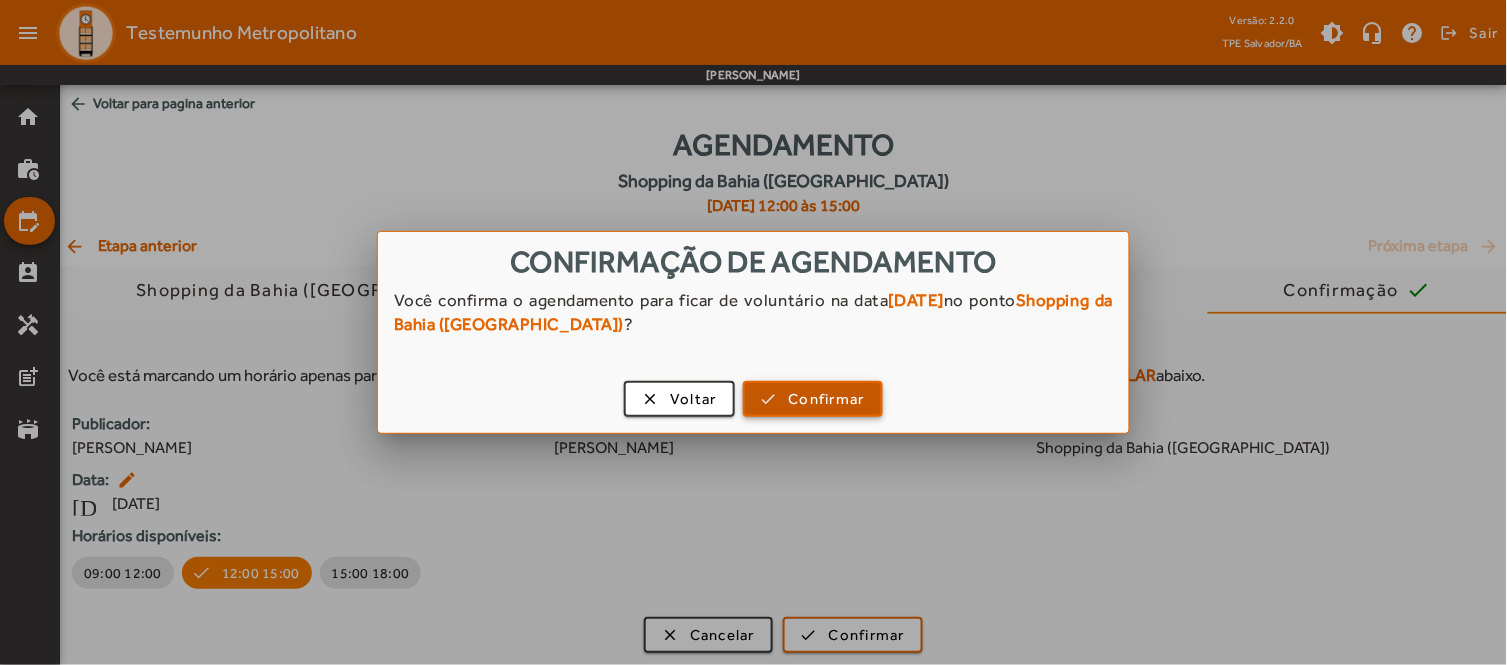 click on "Confirmar" at bounding box center (827, 399) 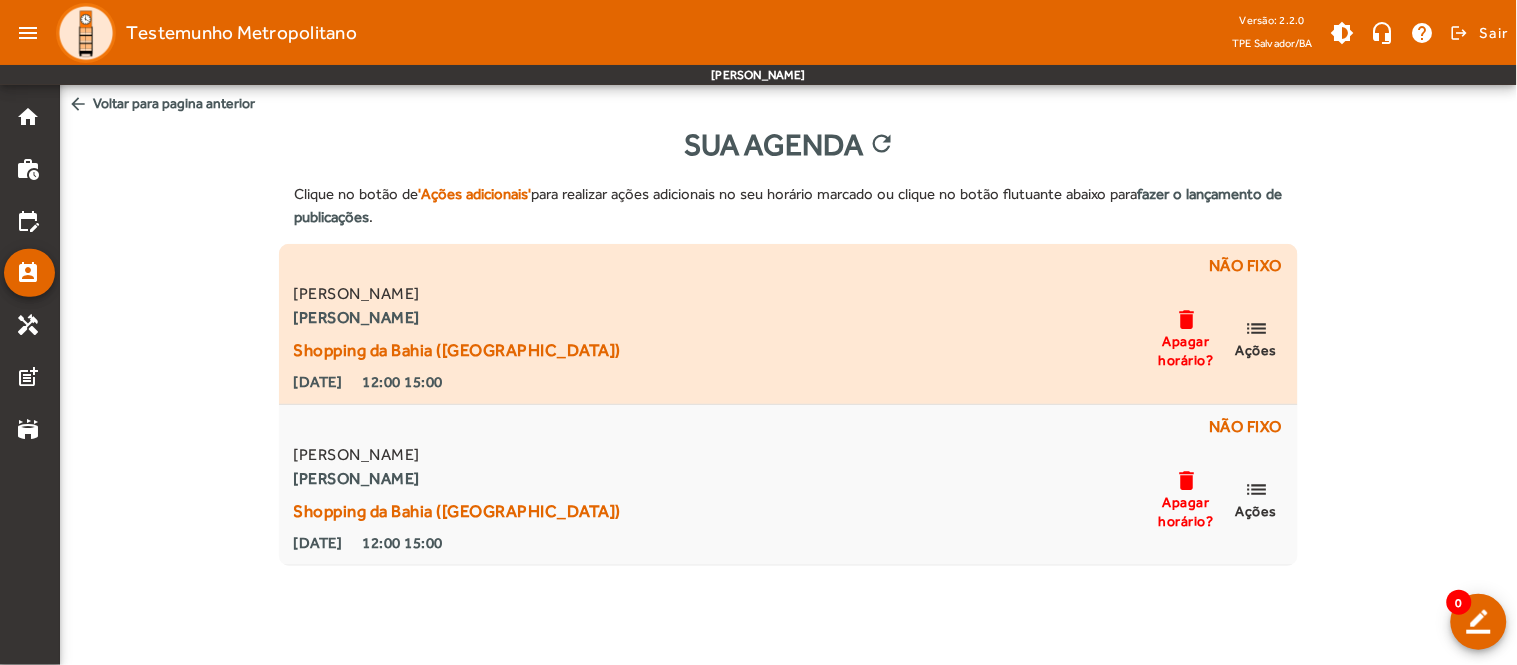 click on "list" 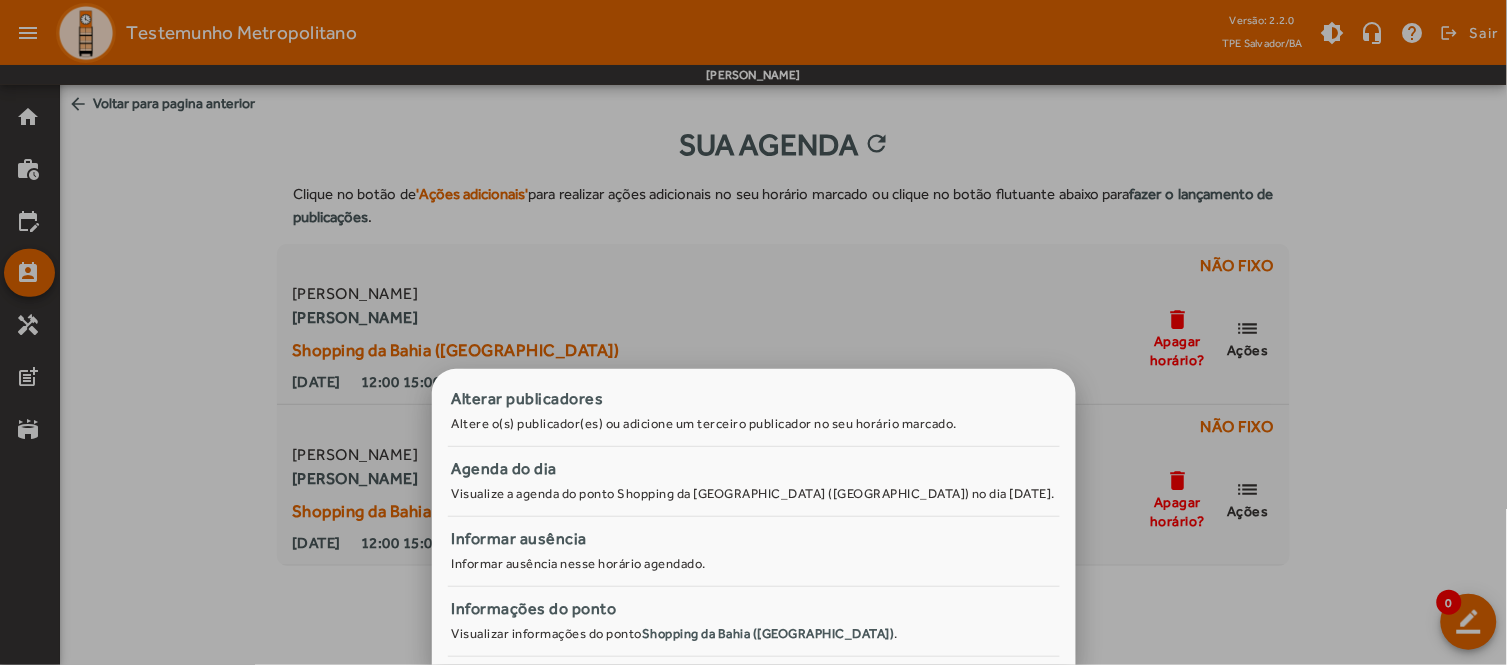 click at bounding box center [753, 332] 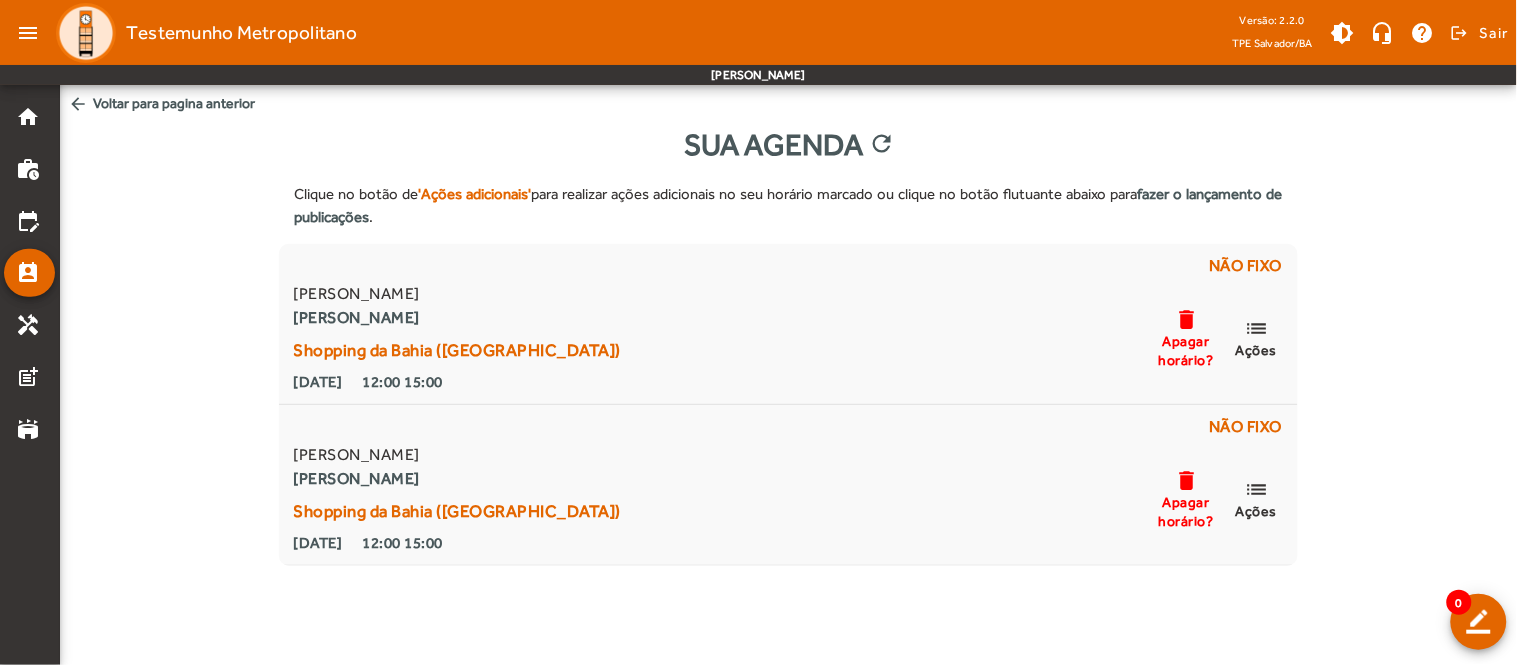 click on "arrow_back  Voltar para pagina anterior" 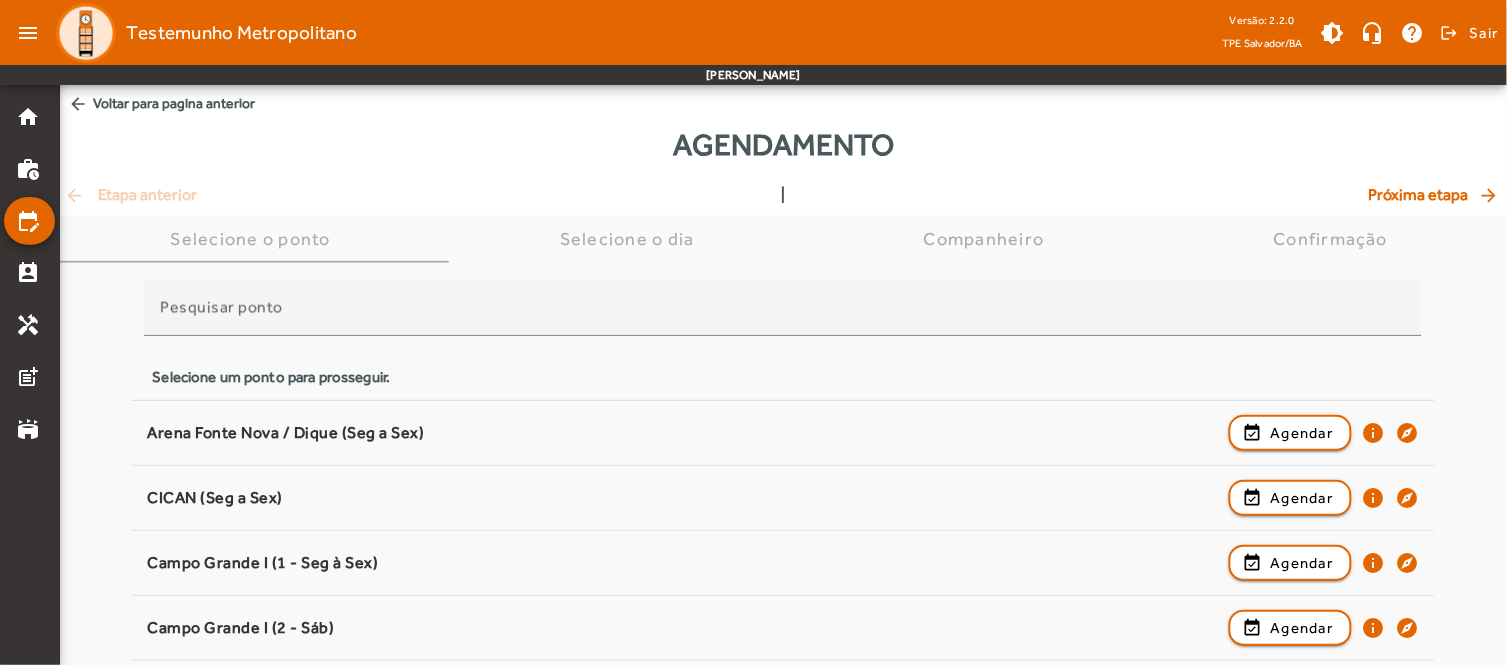 click on "arrow_back  Voltar para pagina anterior" 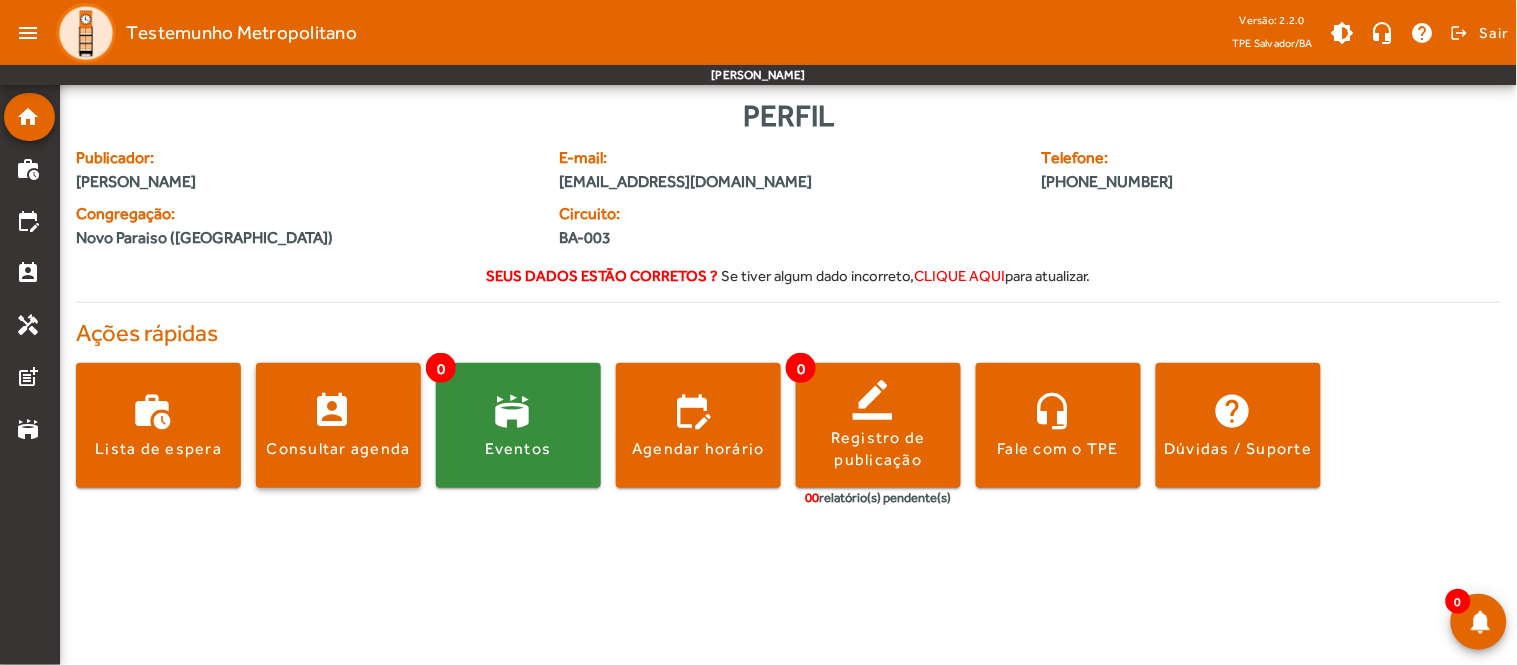 click 